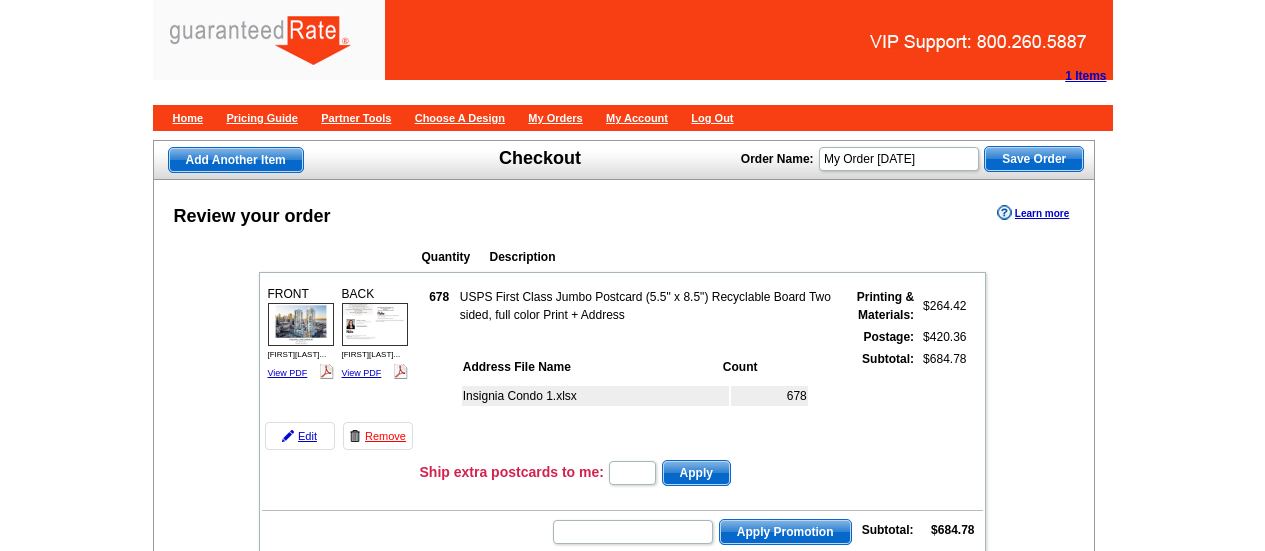 scroll, scrollTop: 0, scrollLeft: 0, axis: both 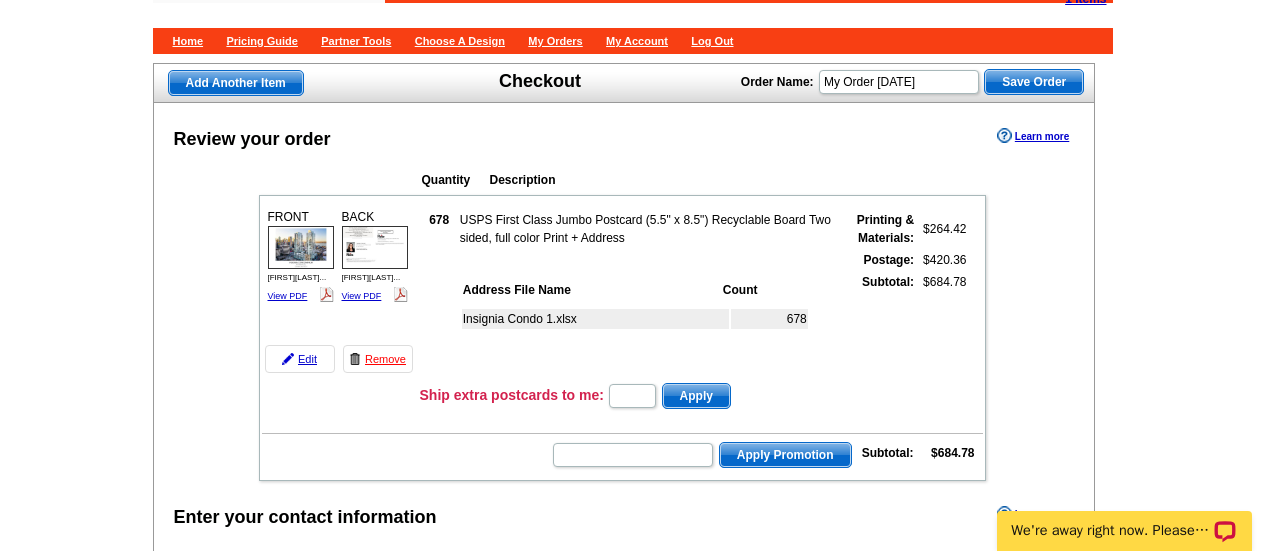 drag, startPoint x: 369, startPoint y: 353, endPoint x: 731, endPoint y: 77, distance: 455.21423 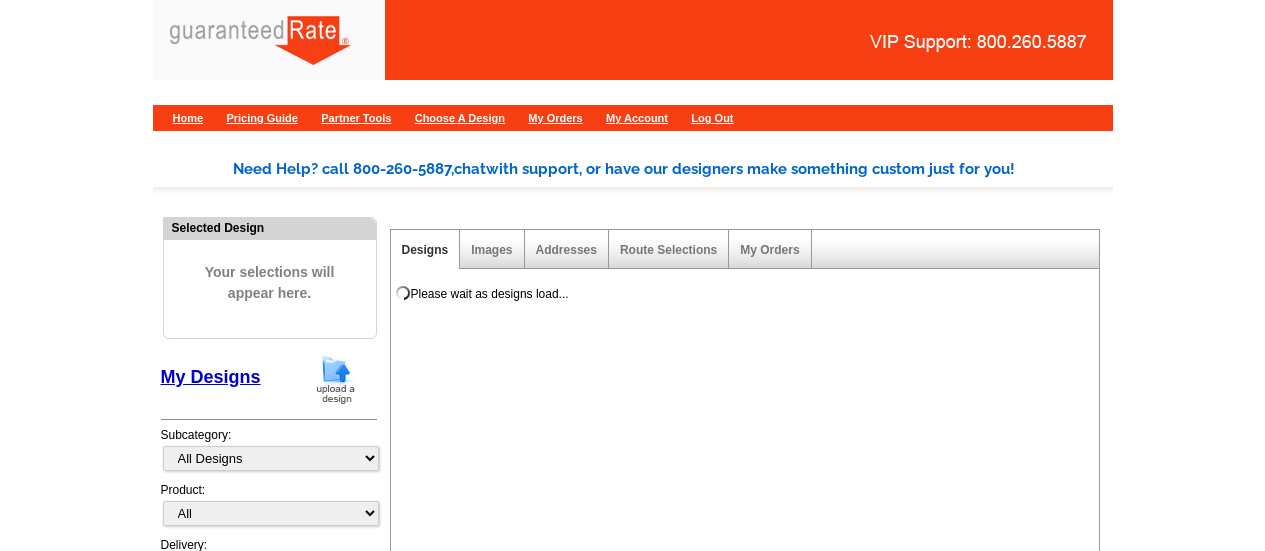 scroll, scrollTop: 0, scrollLeft: 0, axis: both 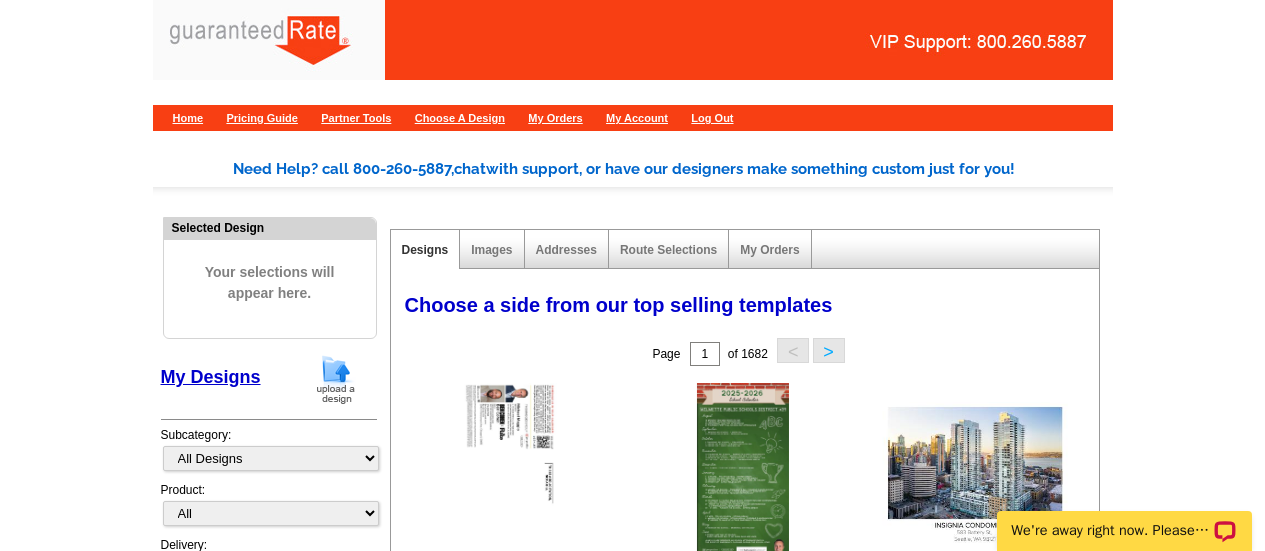 click at bounding box center (336, 379) 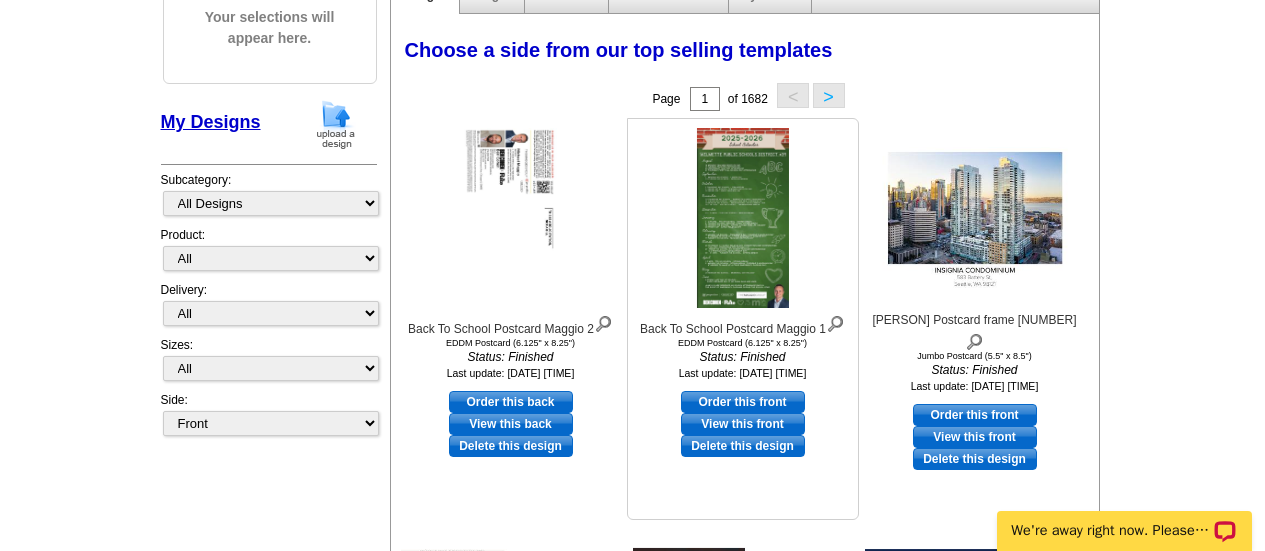scroll, scrollTop: 258, scrollLeft: 0, axis: vertical 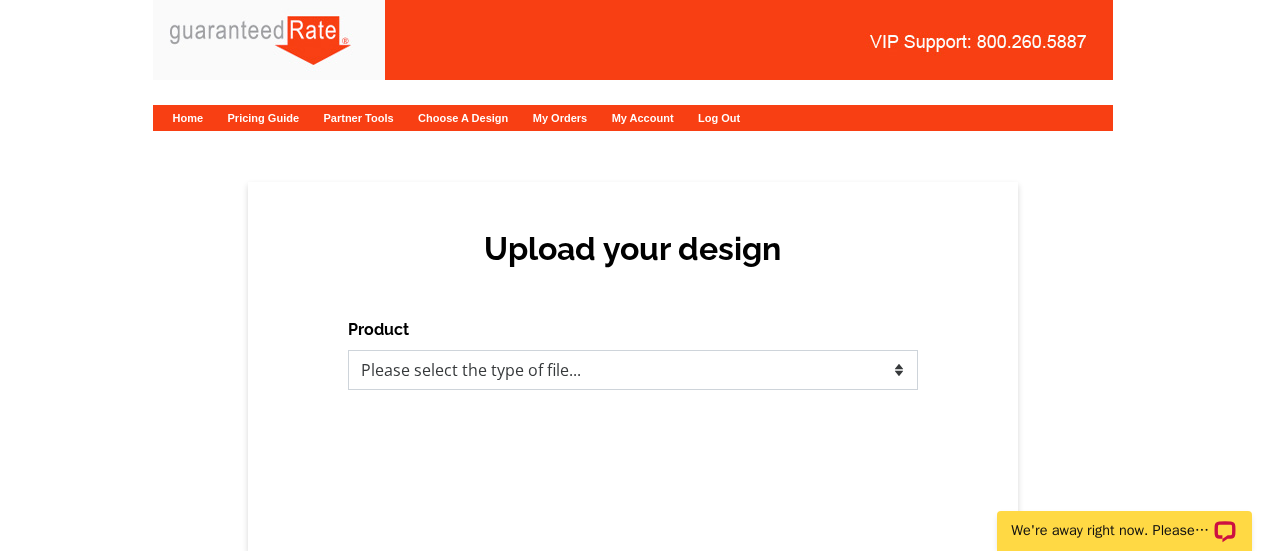 click on "Please select the type of file...
Postcards
Calendars
Business Cards
Letters and flyers
Greeting Cards" at bounding box center (633, 370) 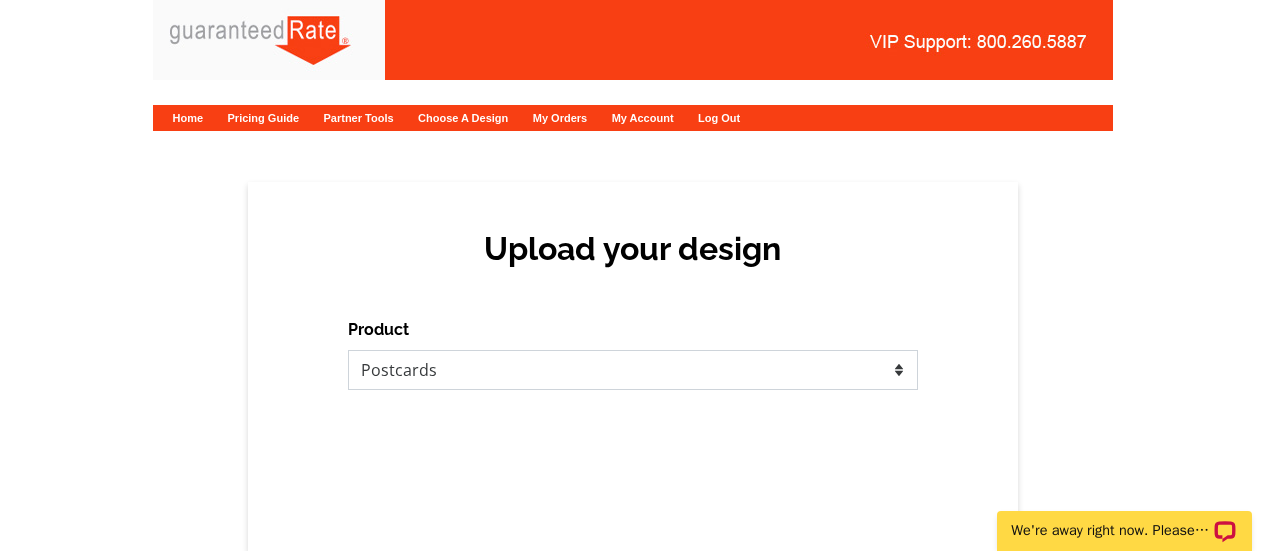 click on "Please select the type of file...
Postcards
Calendars
Business Cards
Letters and flyers
Greeting Cards" at bounding box center (633, 370) 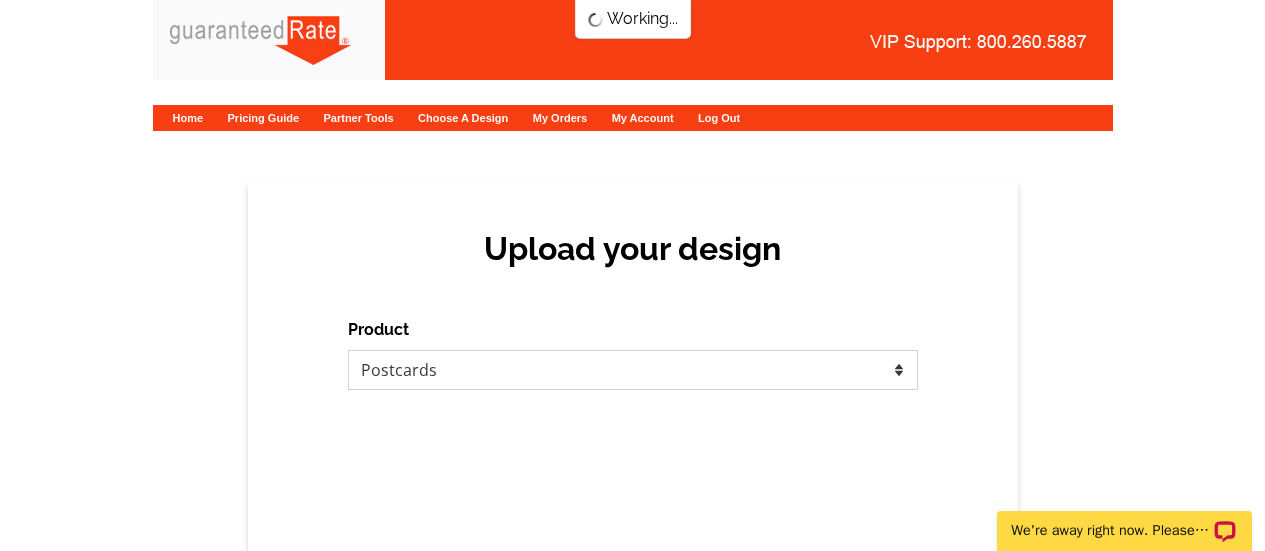 scroll, scrollTop: 0, scrollLeft: 0, axis: both 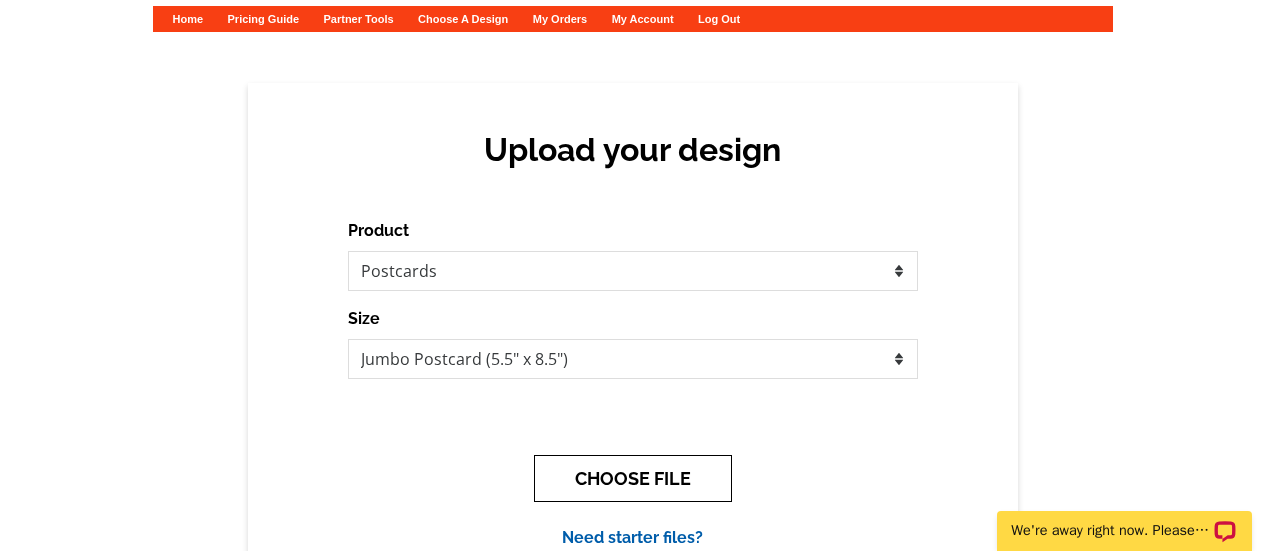 click on "CHOOSE FILE" at bounding box center [633, 478] 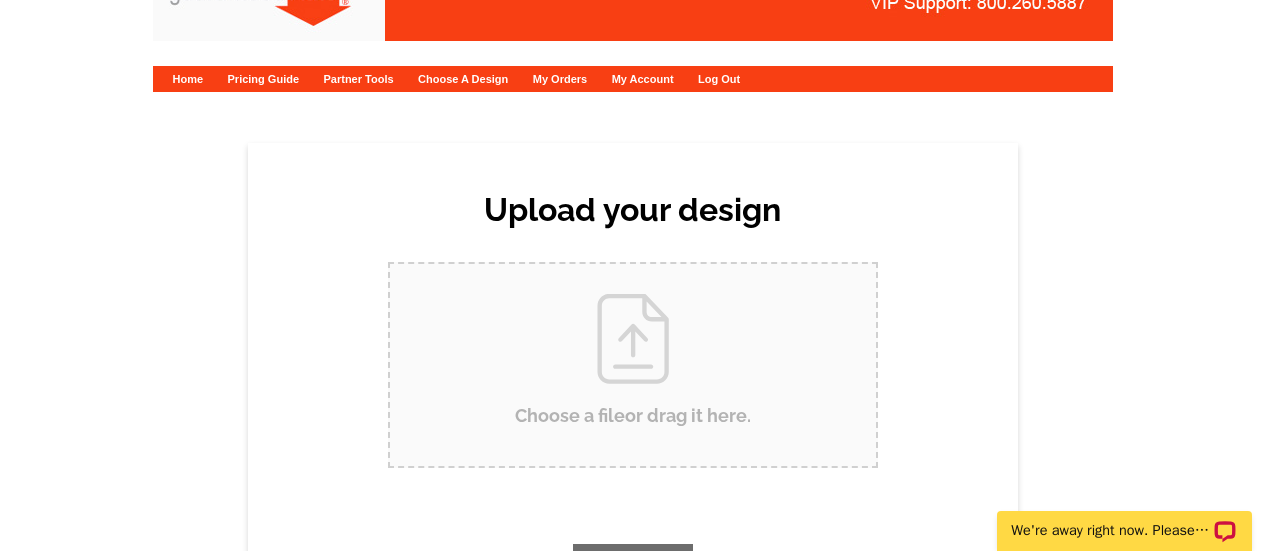 scroll, scrollTop: 0, scrollLeft: 0, axis: both 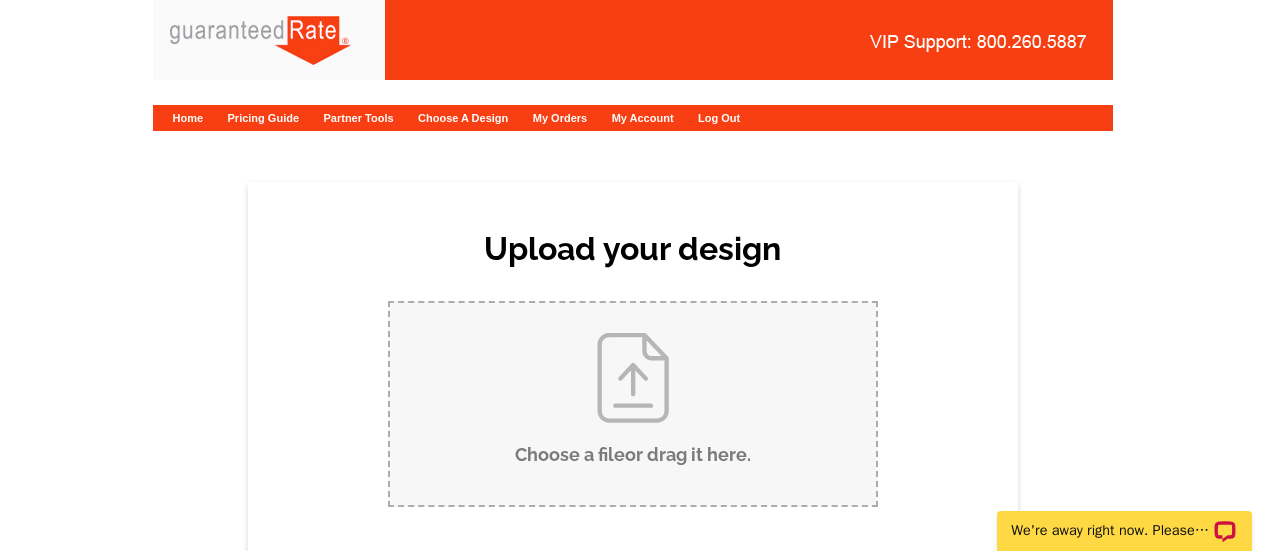 click on "Choose a file  or drag it here ." at bounding box center (633, 404) 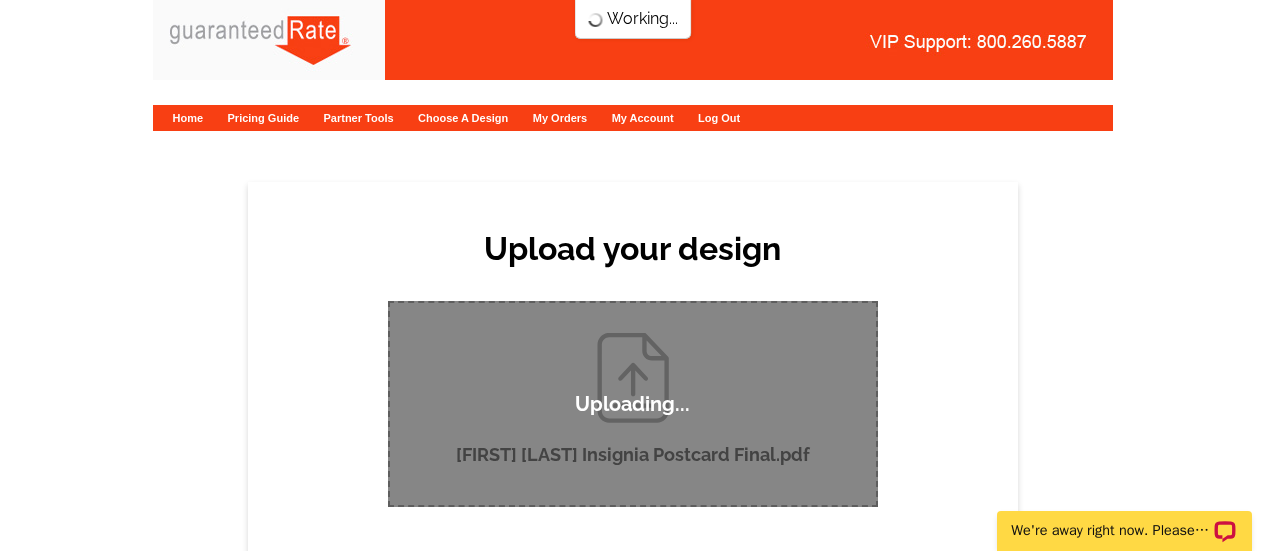 type 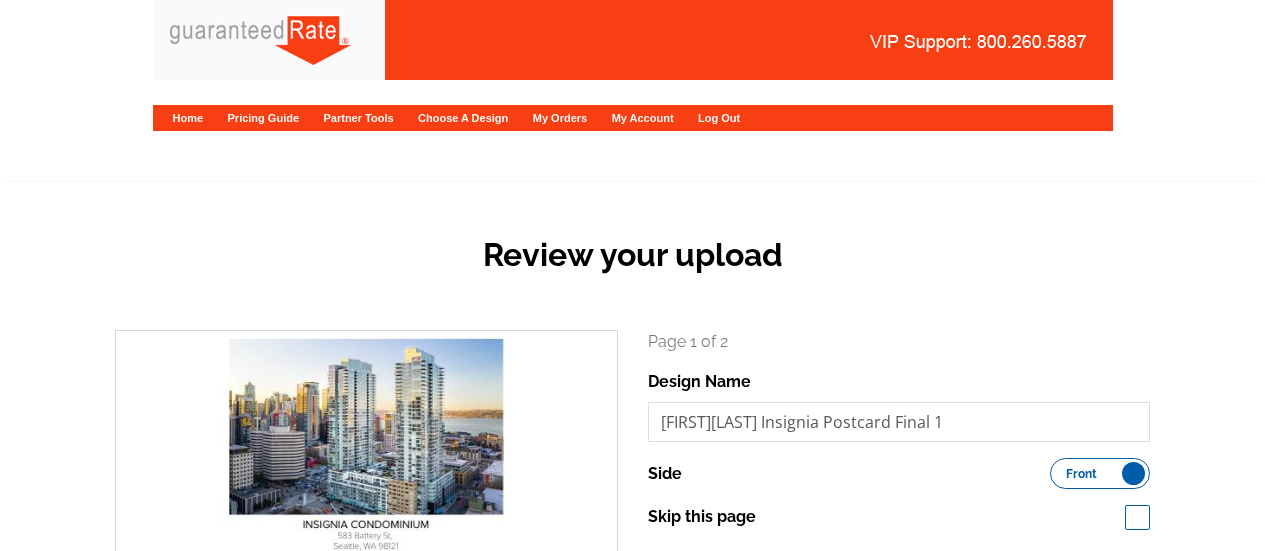 scroll, scrollTop: 0, scrollLeft: 0, axis: both 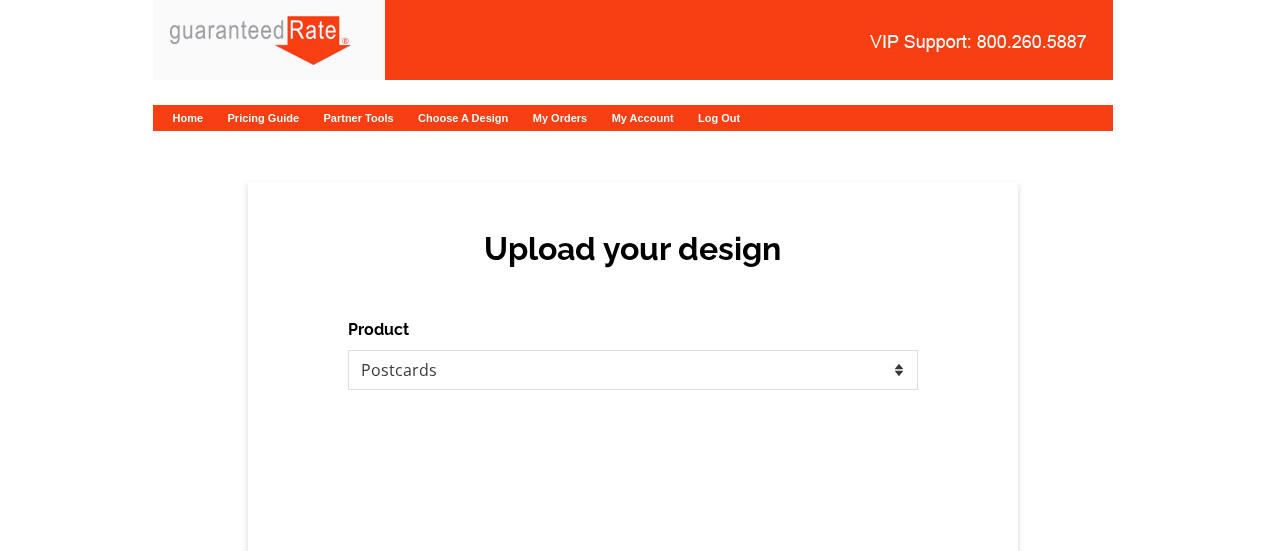 select on "1" 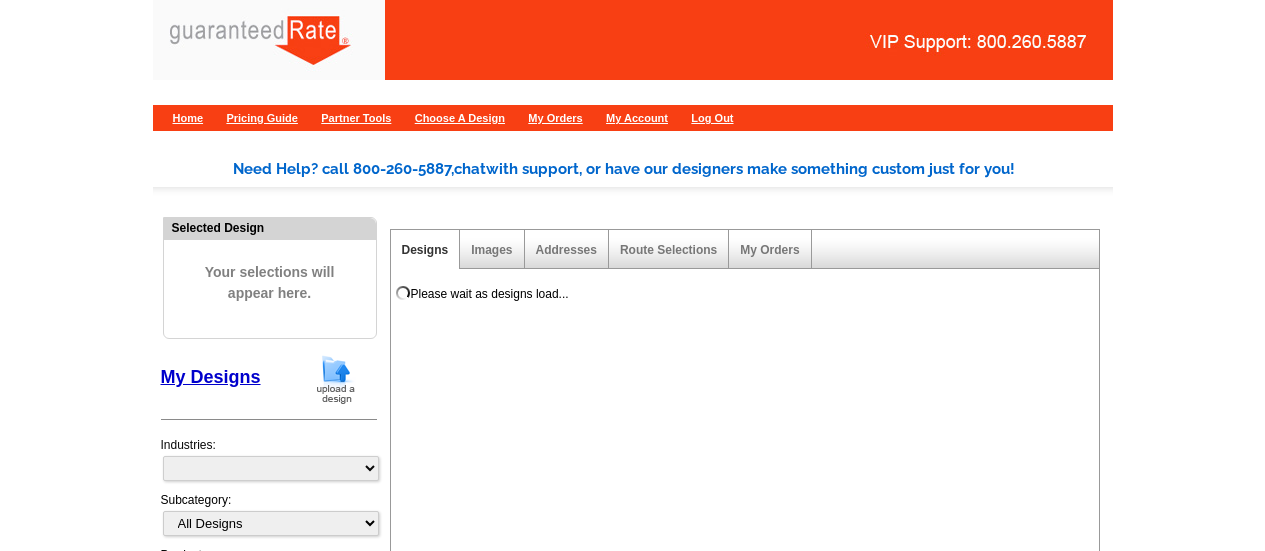 scroll, scrollTop: 0, scrollLeft: 0, axis: both 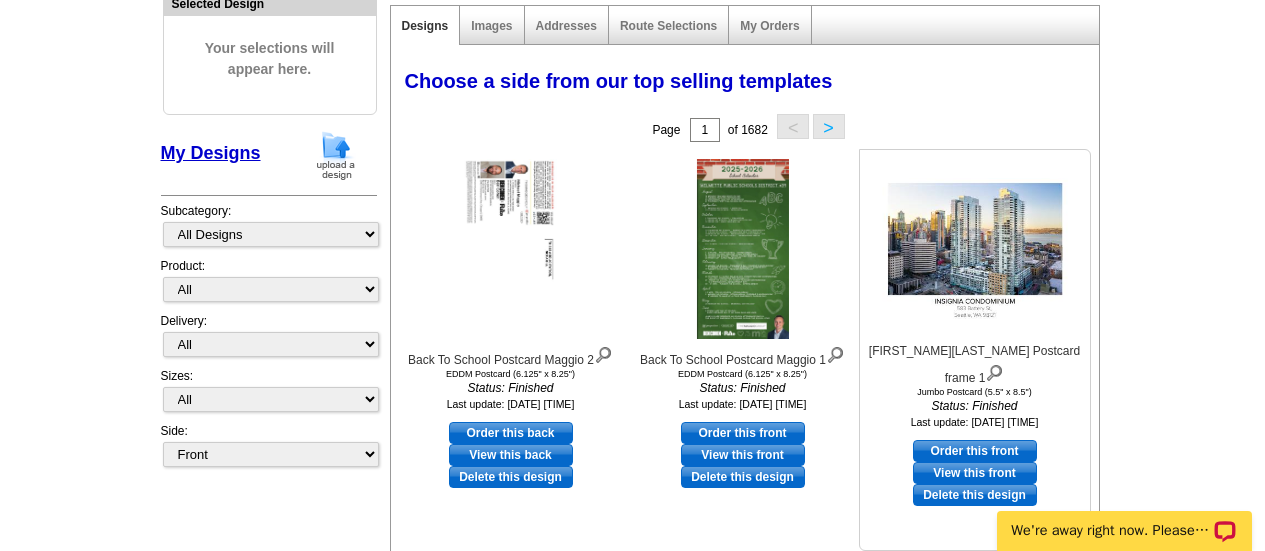 click on "Delete this design" at bounding box center (975, 495) 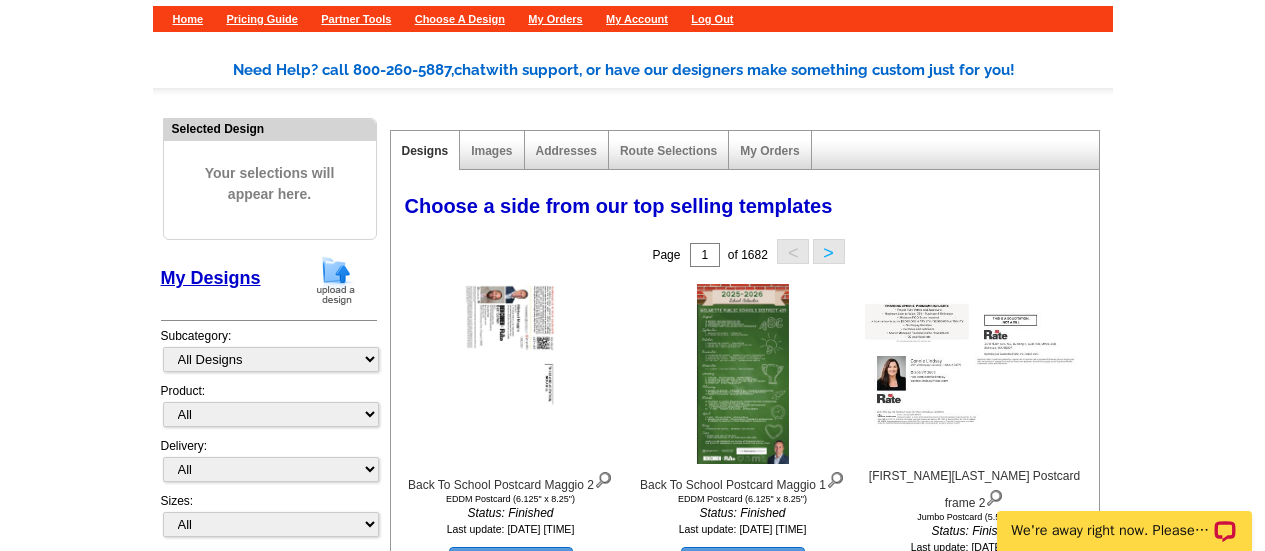 scroll, scrollTop: 91, scrollLeft: 0, axis: vertical 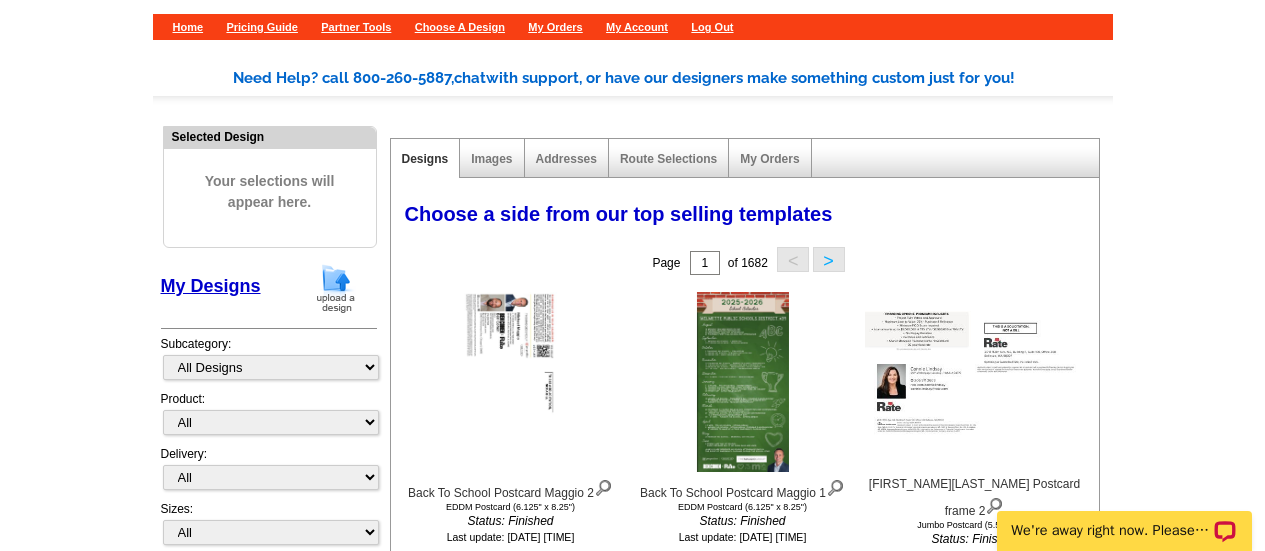 click at bounding box center [336, 288] 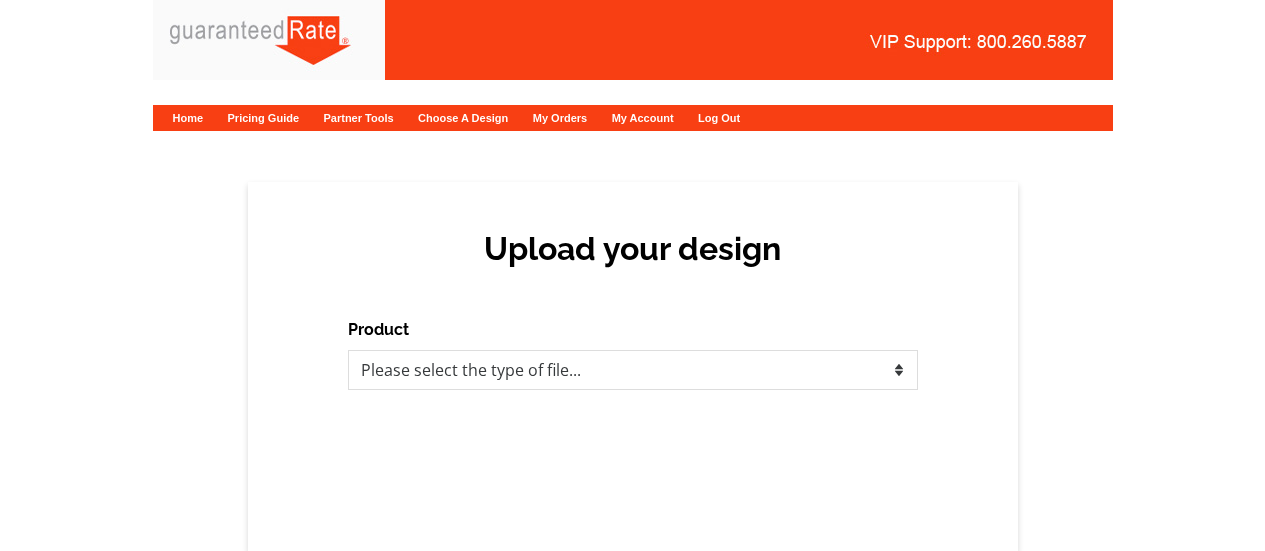 scroll, scrollTop: 0, scrollLeft: 0, axis: both 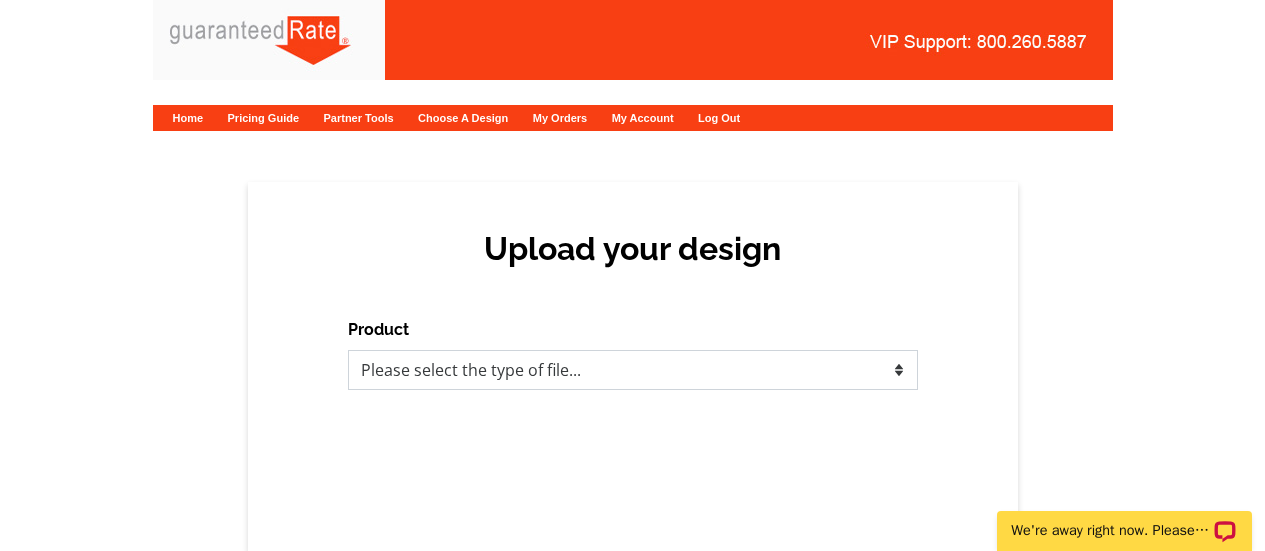 click on "Please select the type of file...
Postcards
Calendars
Business Cards
Letters and flyers
Greeting Cards" at bounding box center (633, 370) 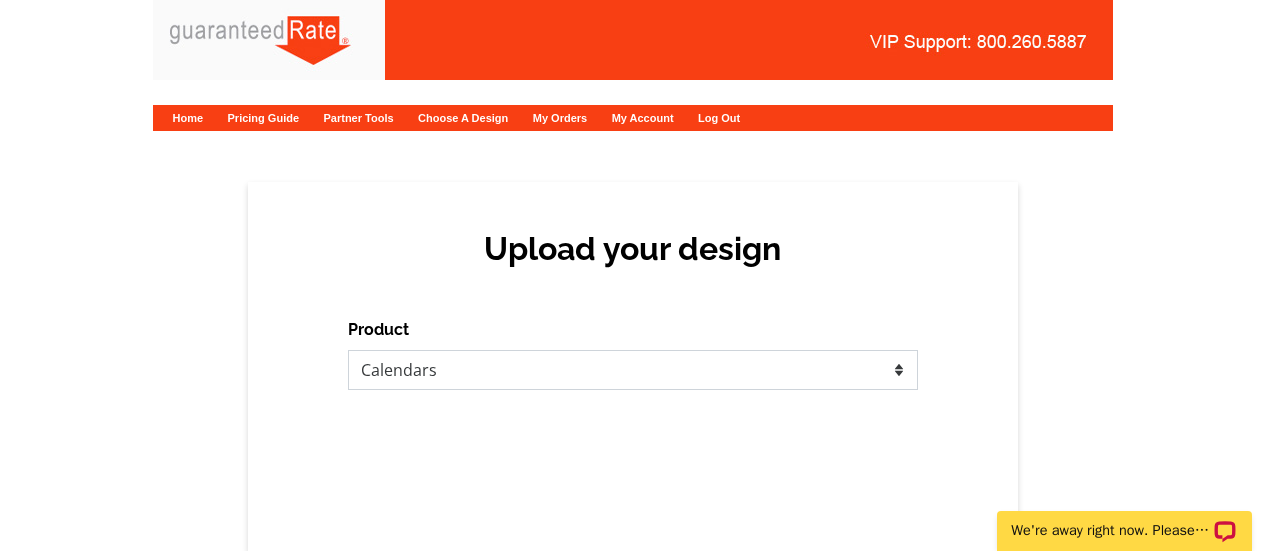 click on "Please select the type of file...
Postcards
Calendars
Business Cards
Letters and flyers
Greeting Cards" at bounding box center [633, 370] 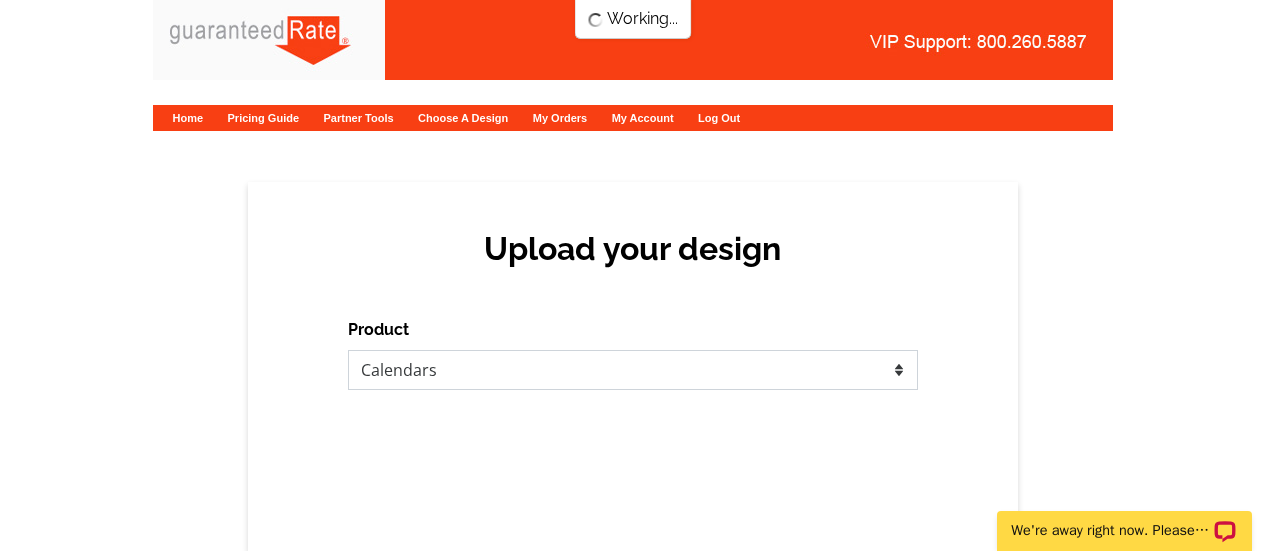 scroll, scrollTop: 0, scrollLeft: 0, axis: both 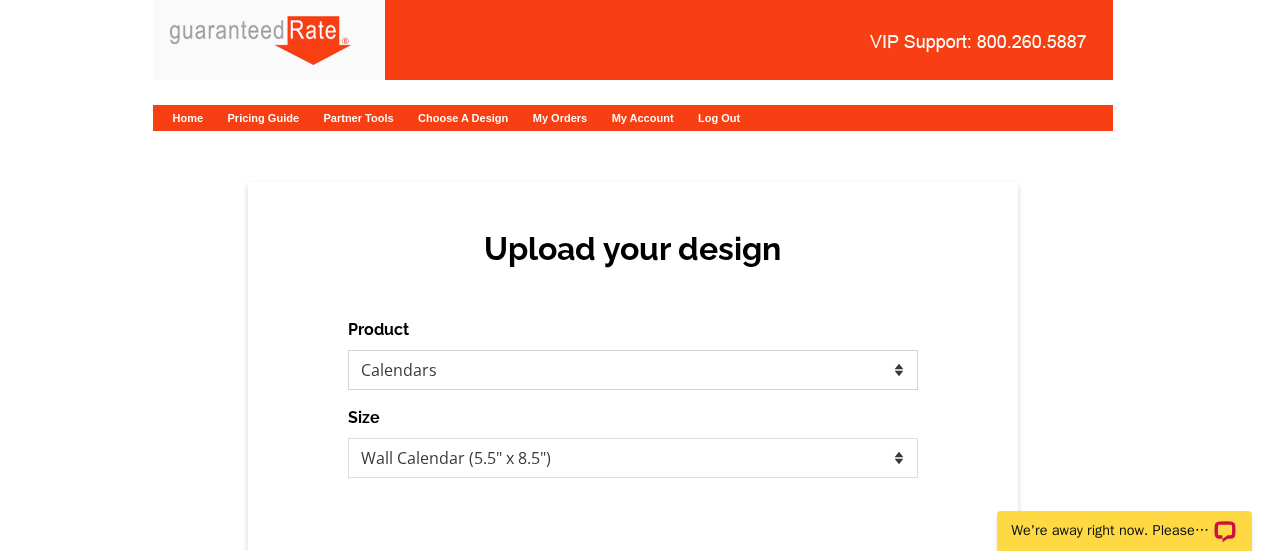 click on "Please select the type of file...
Postcards
Calendars
Business Cards
Letters and flyers
Greeting Cards" at bounding box center [633, 370] 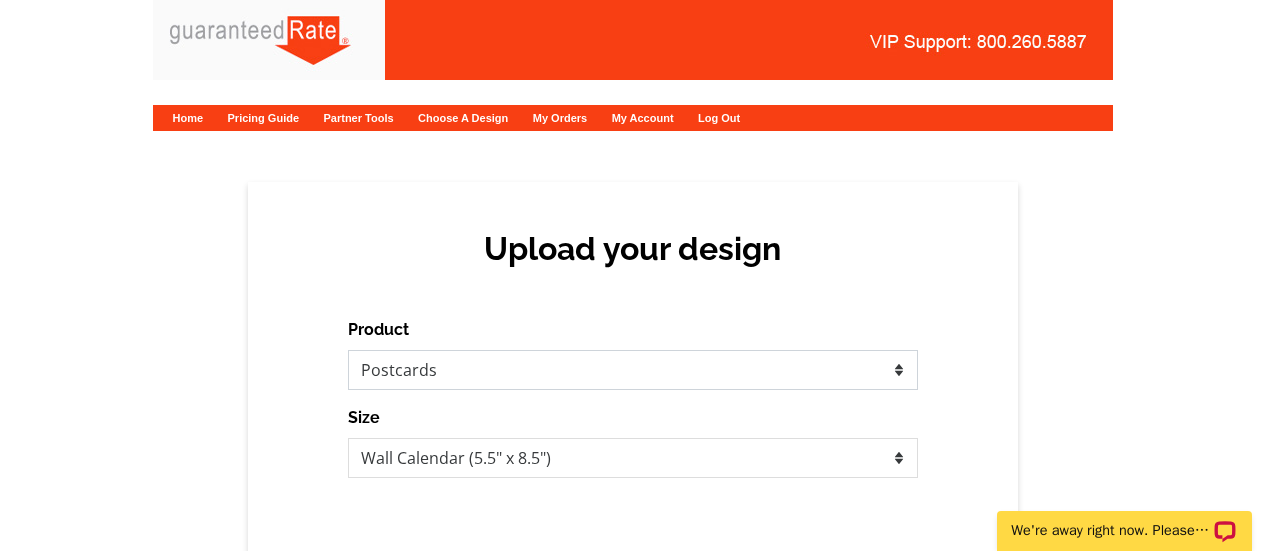 click on "Please select the type of file...
Postcards
Calendars
Business Cards
Letters and flyers
Greeting Cards" at bounding box center (633, 370) 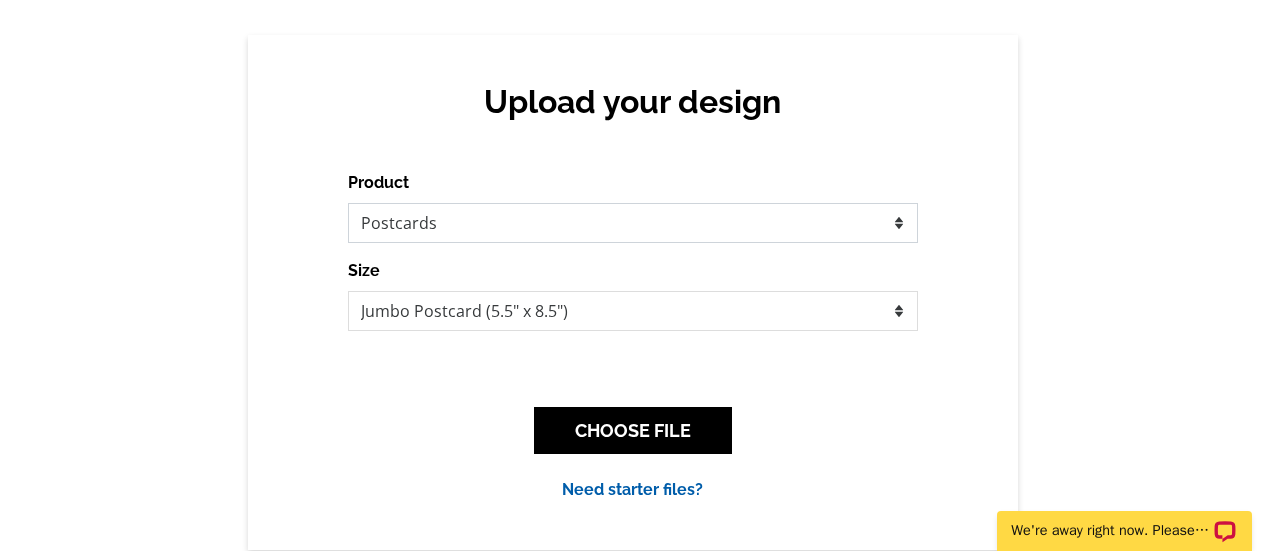 scroll, scrollTop: 149, scrollLeft: 0, axis: vertical 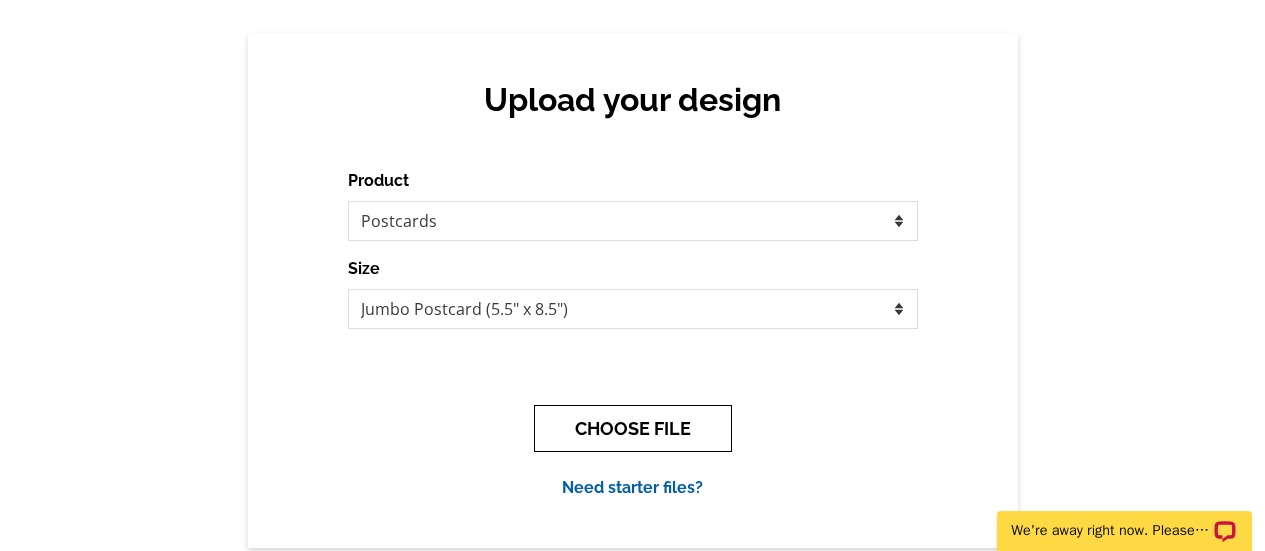 click on "CHOOSE FILE" at bounding box center (633, 428) 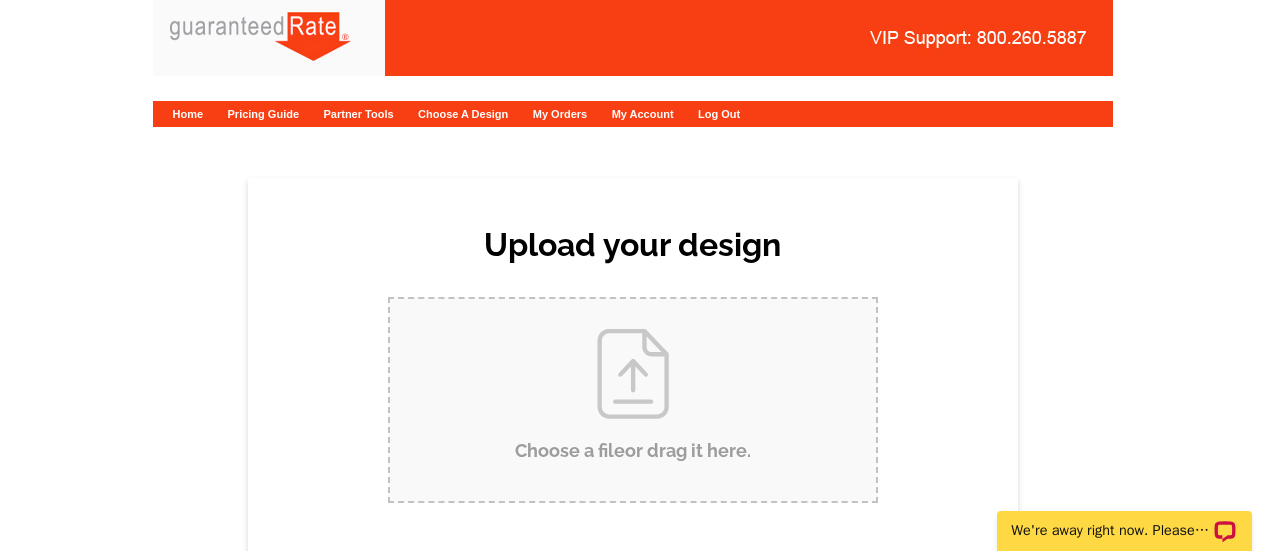 scroll, scrollTop: 0, scrollLeft: 0, axis: both 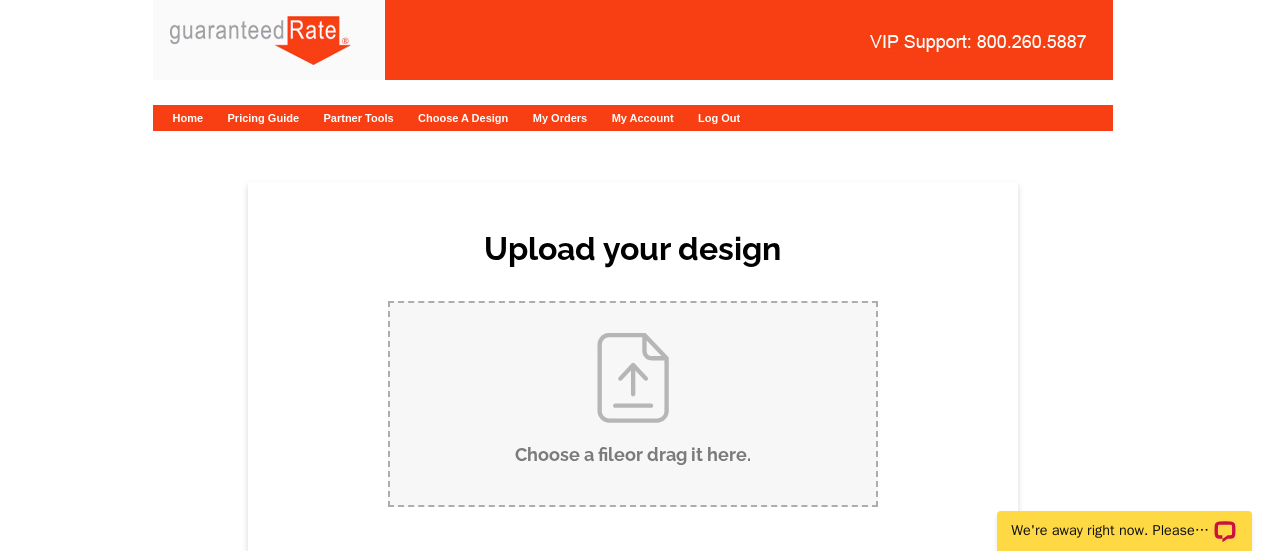 click on "Choose a file  or drag it here ." at bounding box center (633, 404) 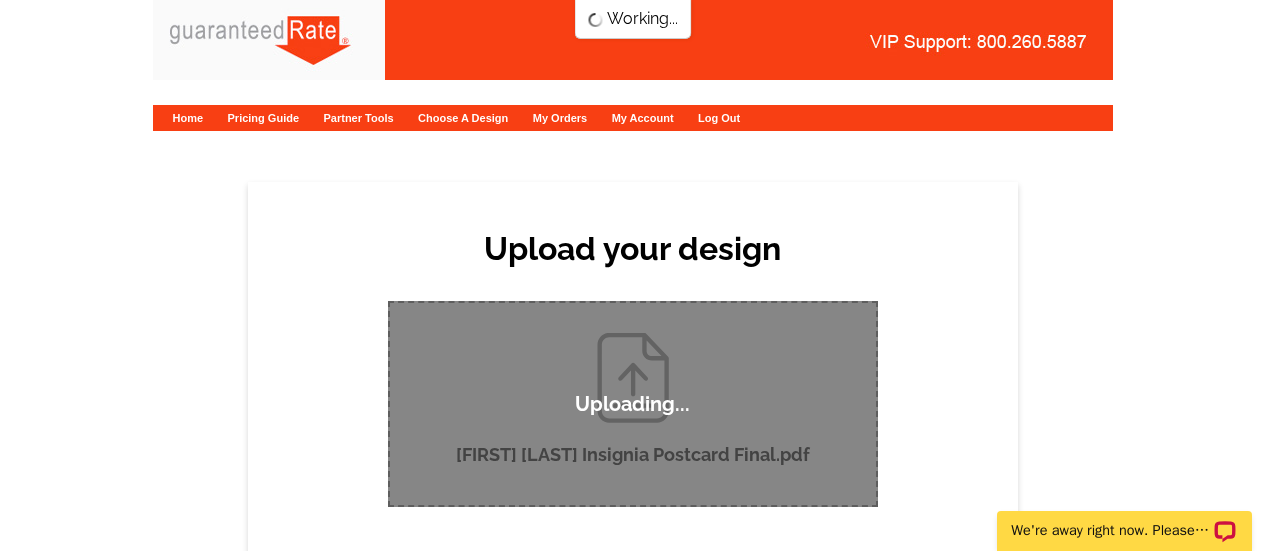 type 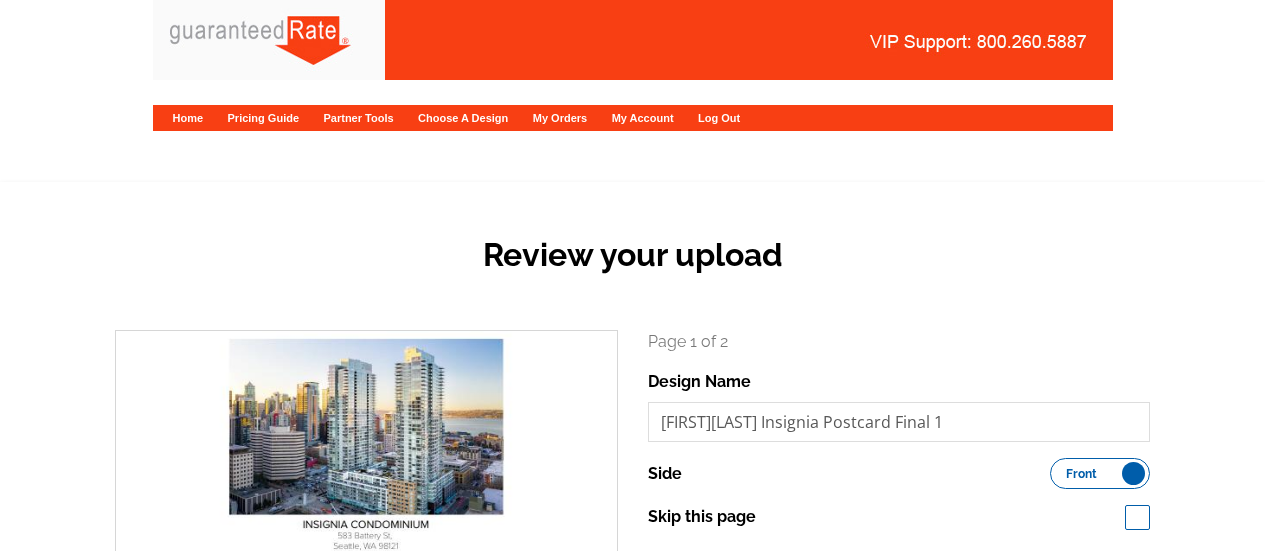 scroll, scrollTop: 168, scrollLeft: 0, axis: vertical 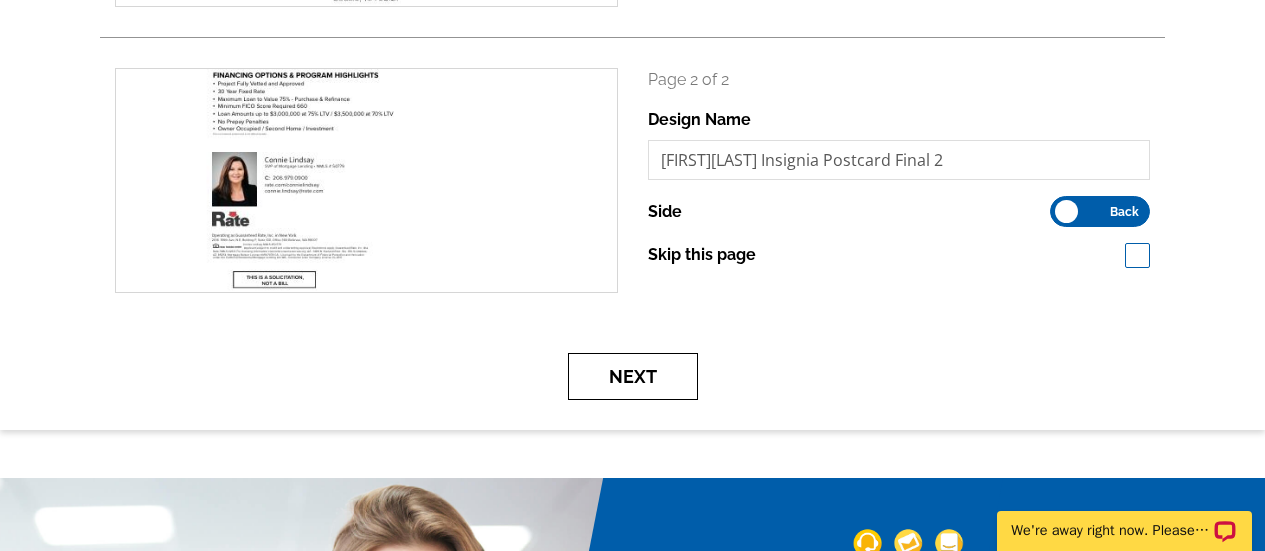 click on "Next" at bounding box center [633, 376] 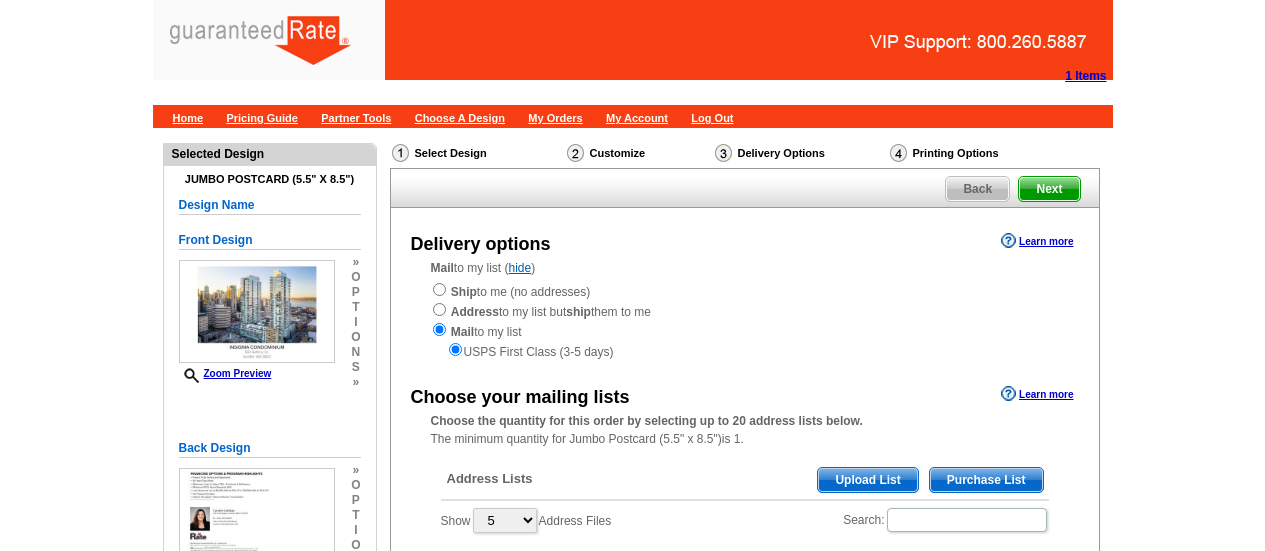 scroll, scrollTop: 0, scrollLeft: 0, axis: both 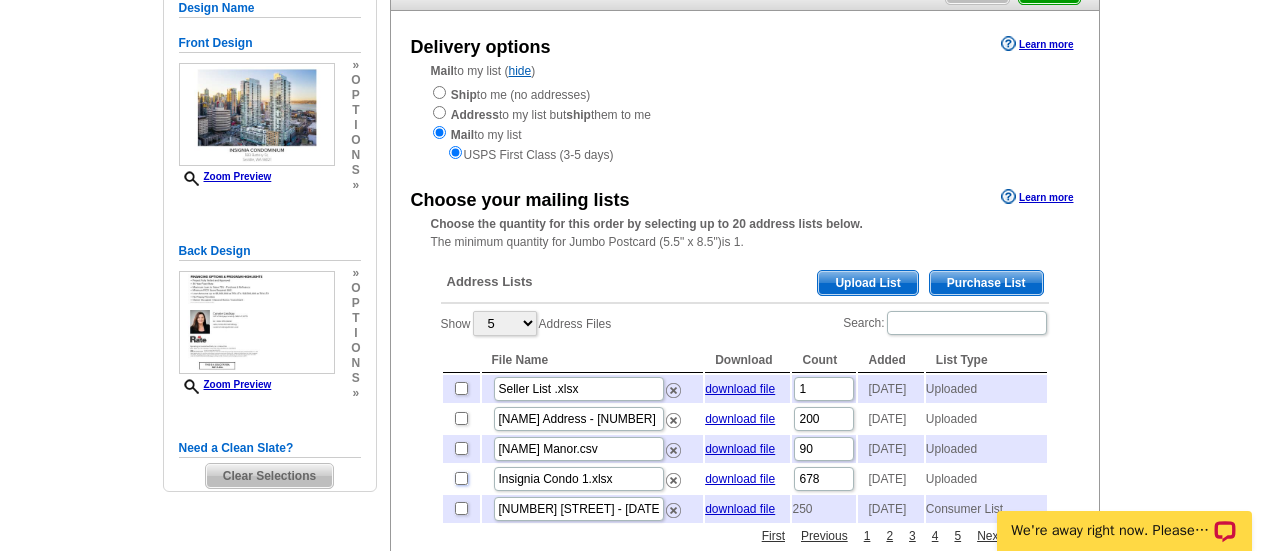 click at bounding box center (461, 478) 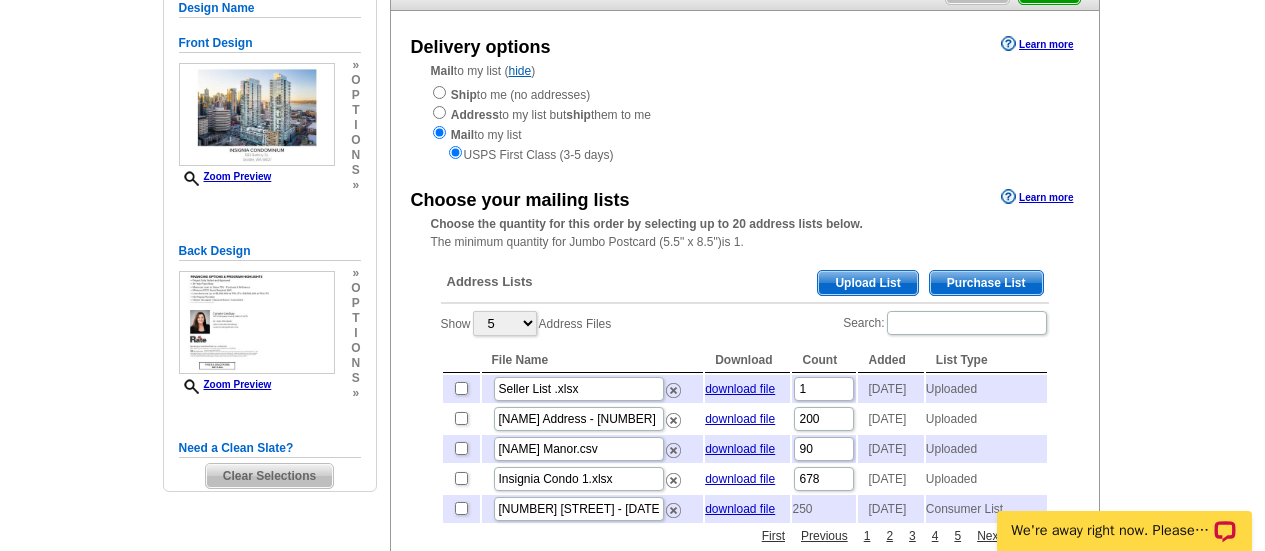 checkbox on "true" 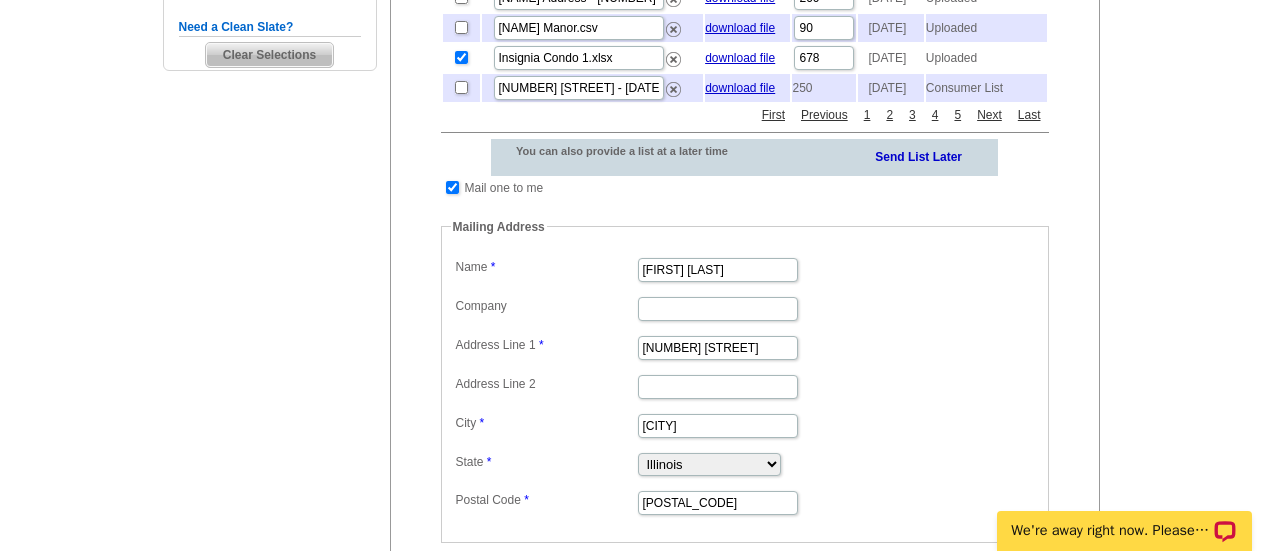 scroll, scrollTop: 638, scrollLeft: 0, axis: vertical 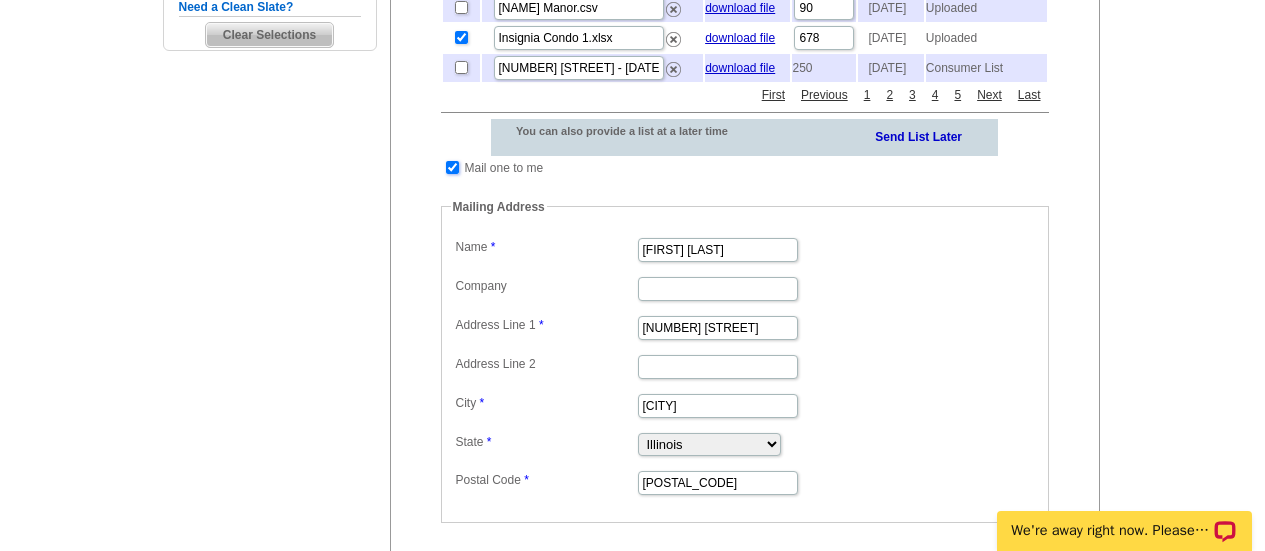 click at bounding box center [452, 167] 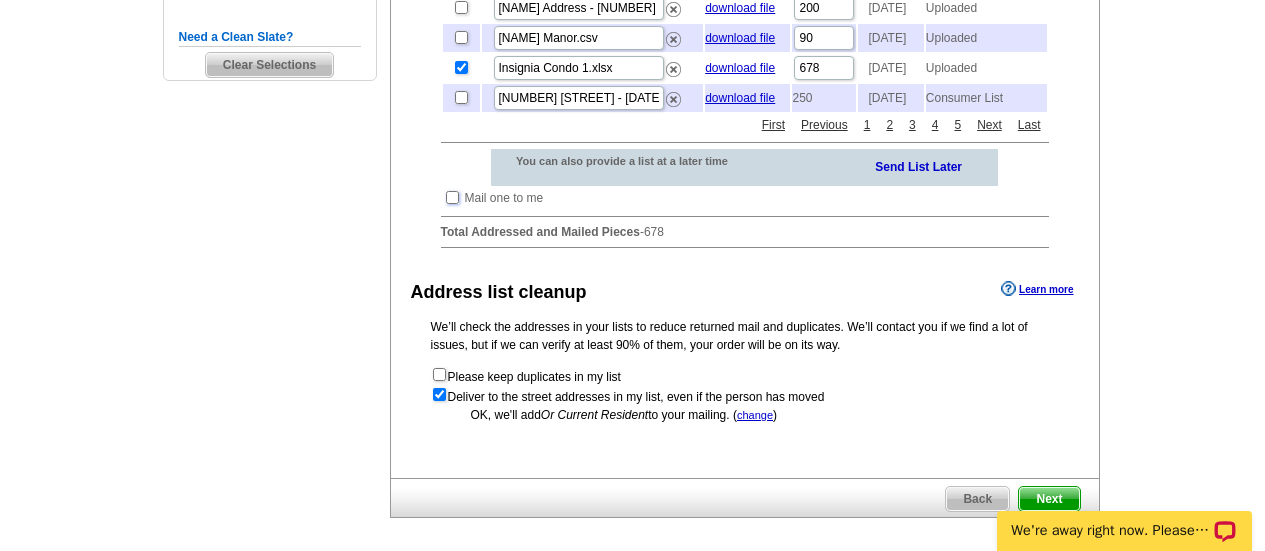 scroll, scrollTop: 672, scrollLeft: 0, axis: vertical 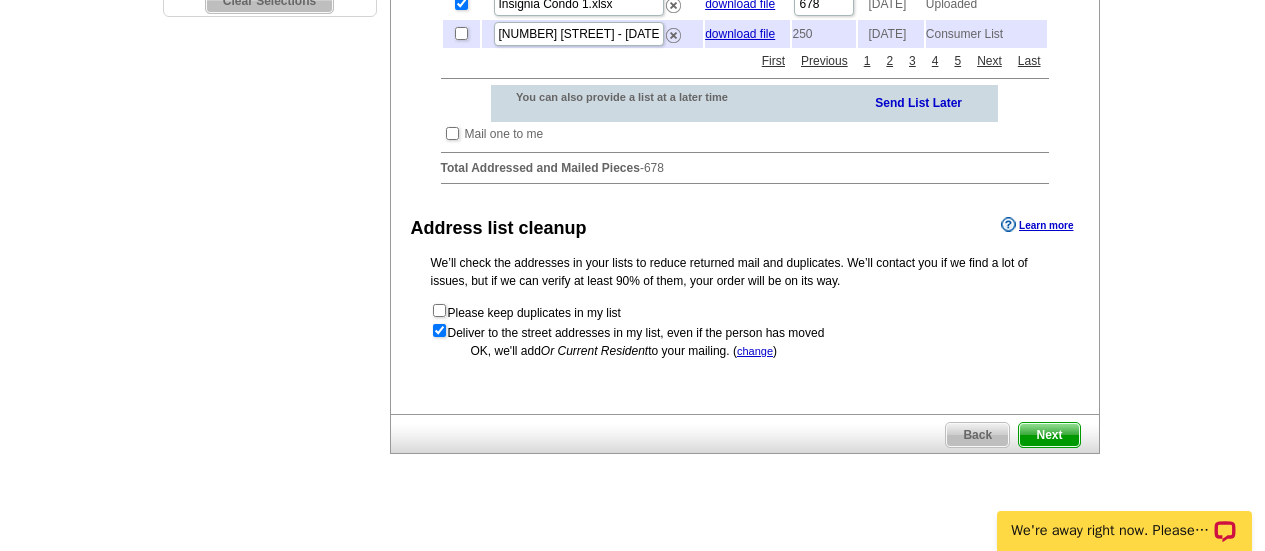 click on "Next" at bounding box center (1049, 435) 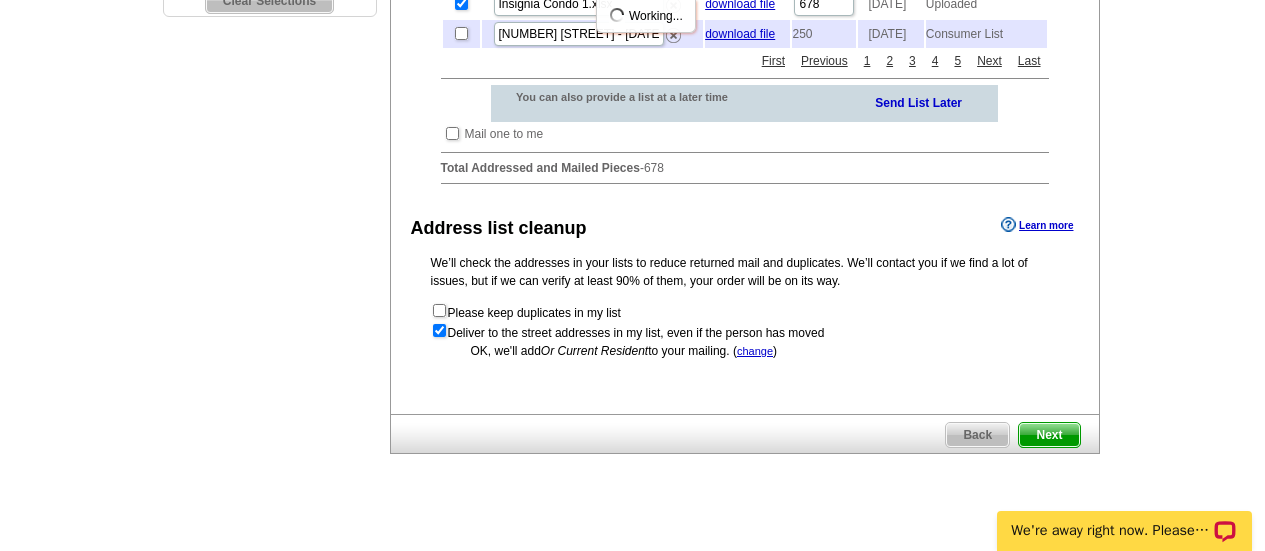 scroll, scrollTop: 0, scrollLeft: 0, axis: both 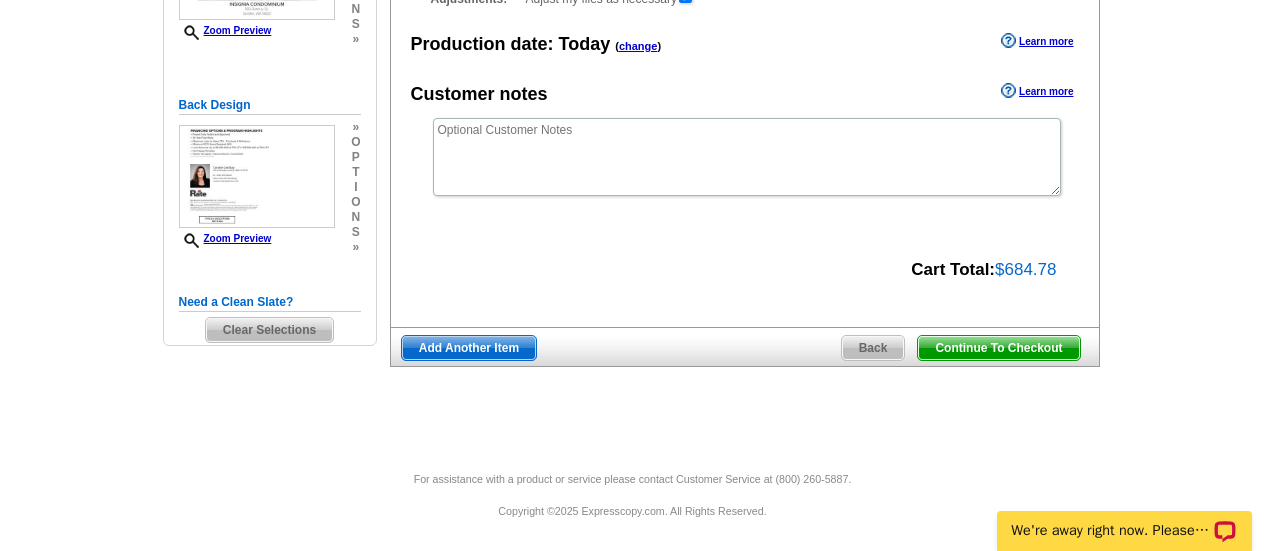 click on "Continue To Checkout" at bounding box center [998, 348] 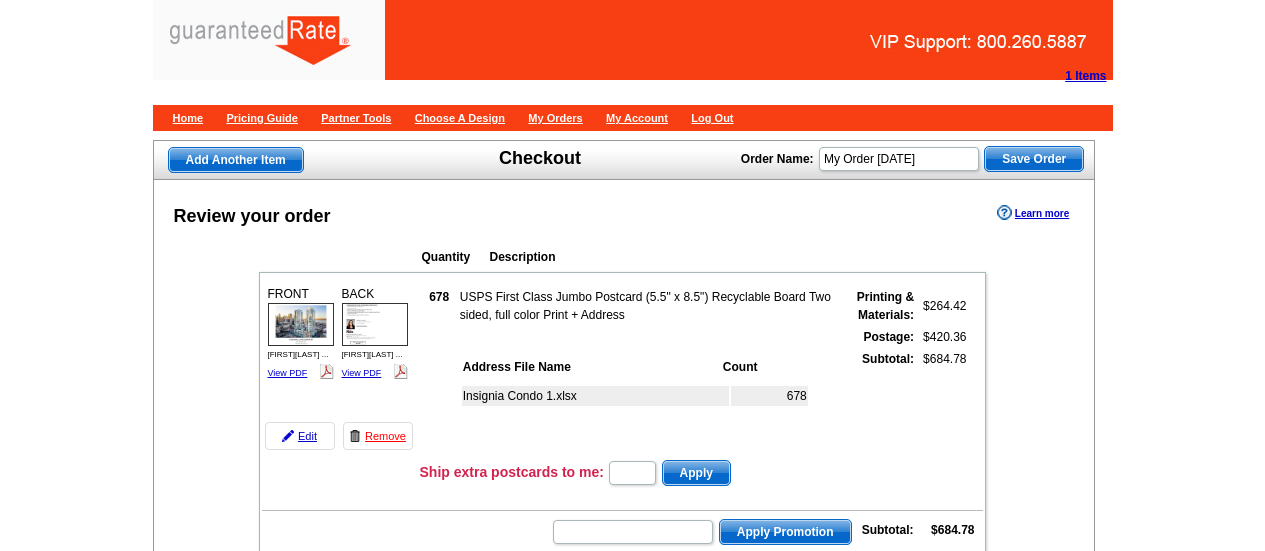 scroll, scrollTop: 0, scrollLeft: 0, axis: both 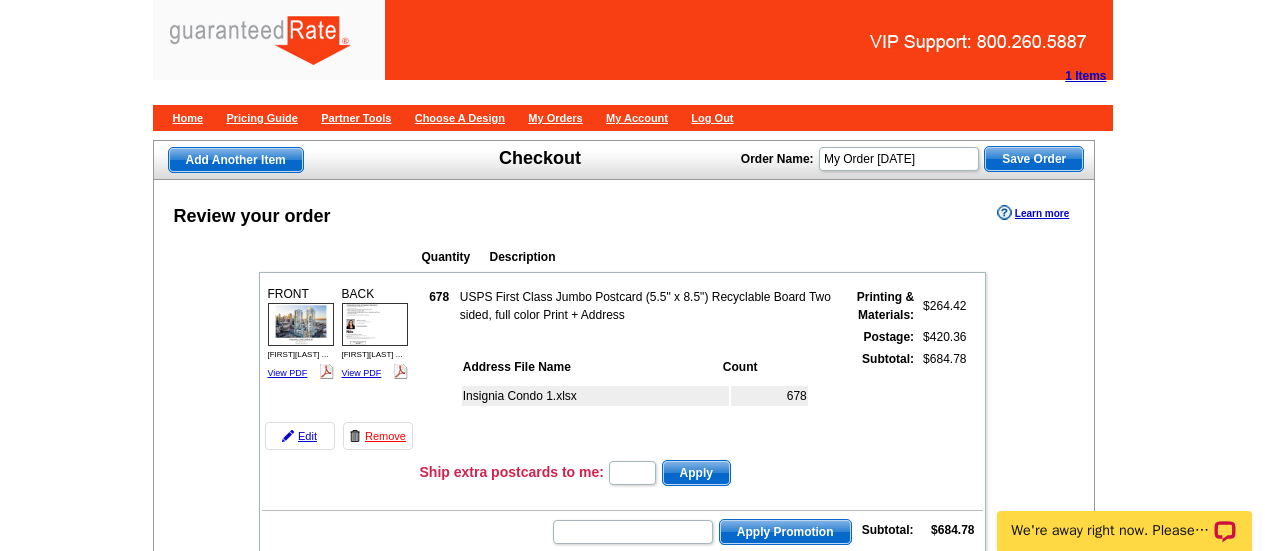 click on "USPS First Class Jumbo Postcard (5.5" x 8.5") Recyclable Board Two sided, full color Print + Address" at bounding box center [647, 306] 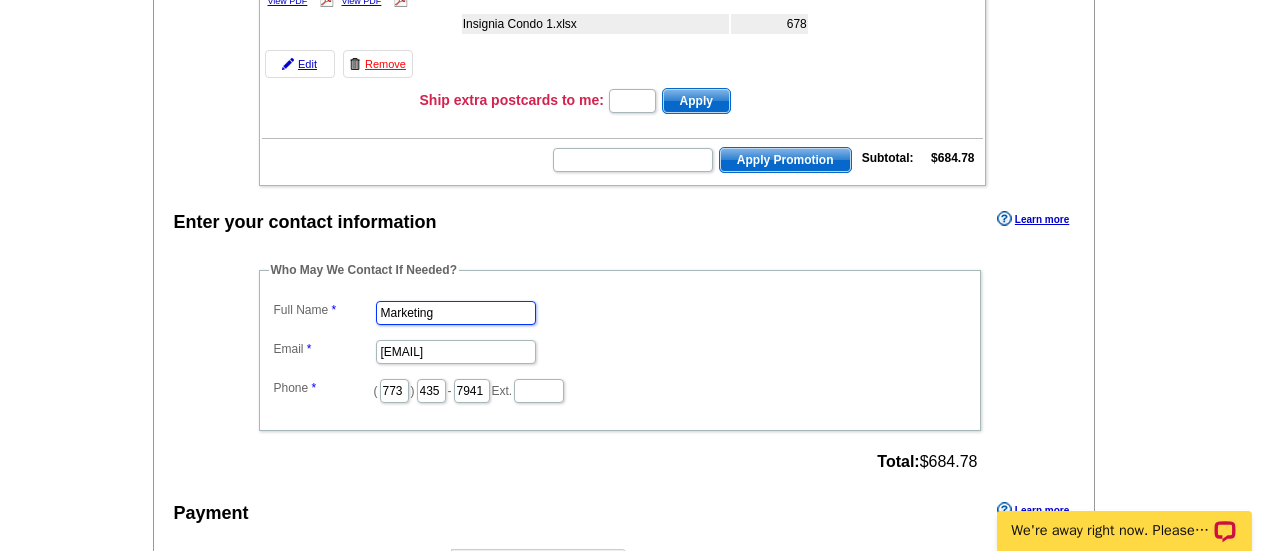 click on "Marketing" at bounding box center (456, 313) 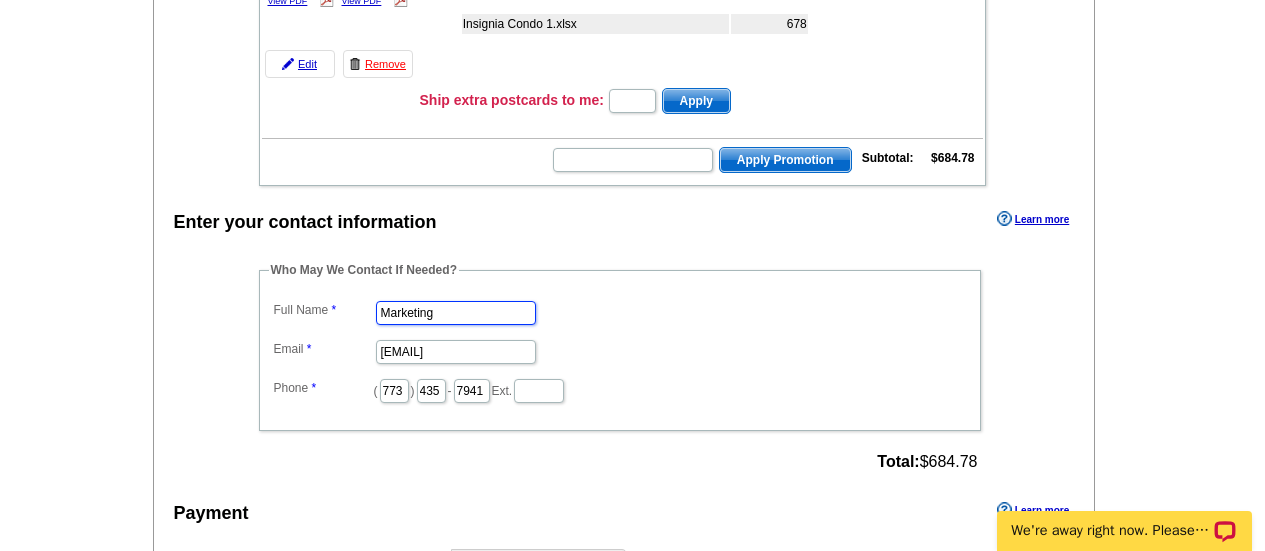 click on "Marketing" at bounding box center [456, 313] 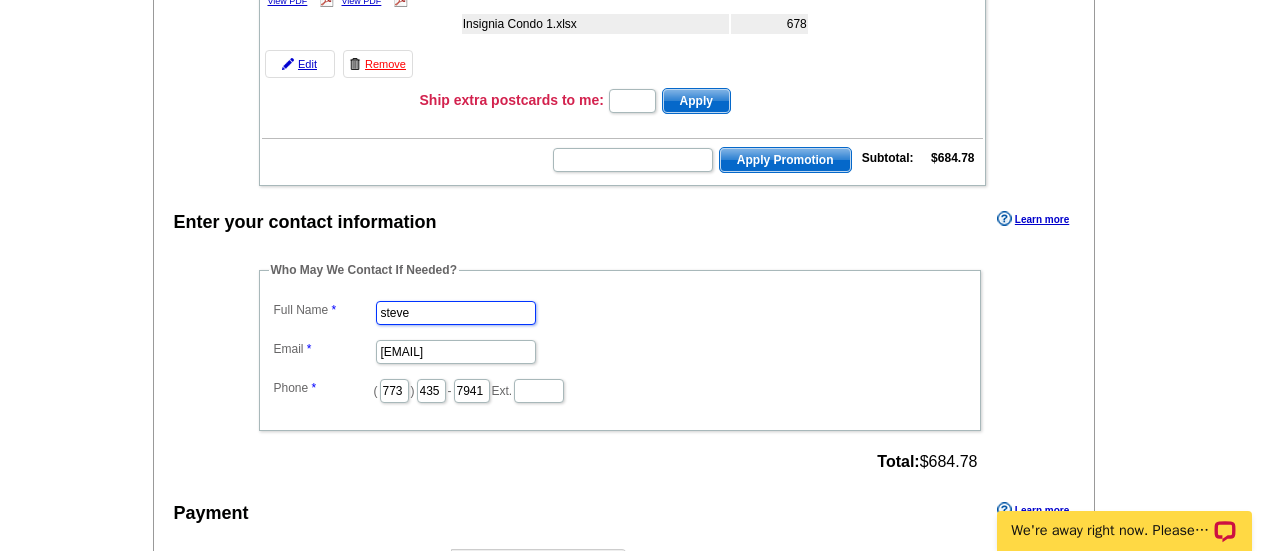 type on "[FIRST] [LAST]" 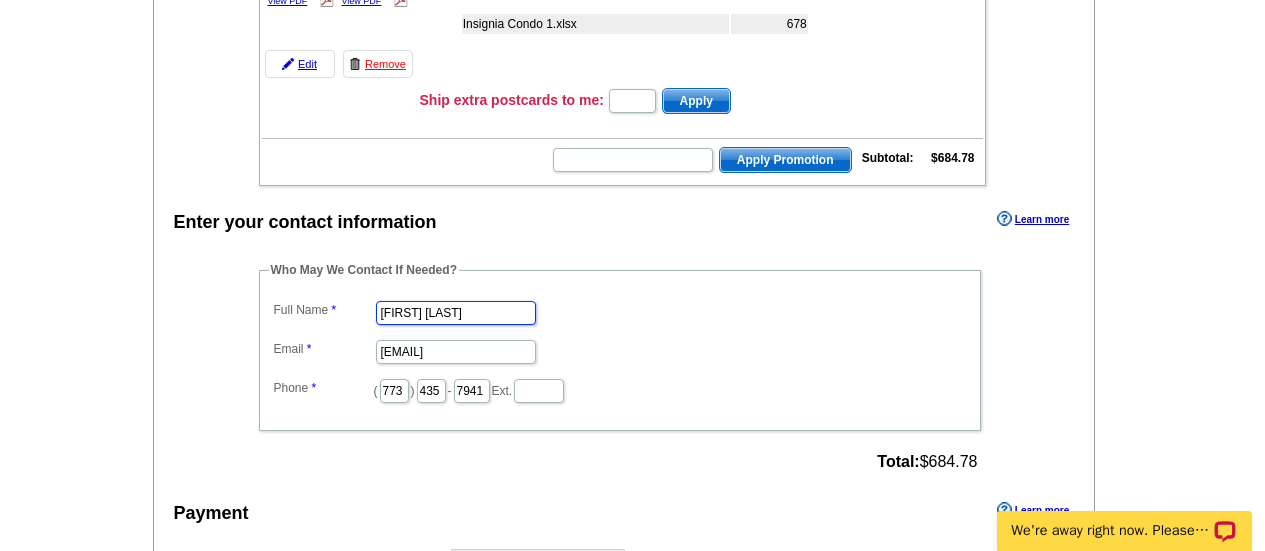 scroll, scrollTop: 0, scrollLeft: 0, axis: both 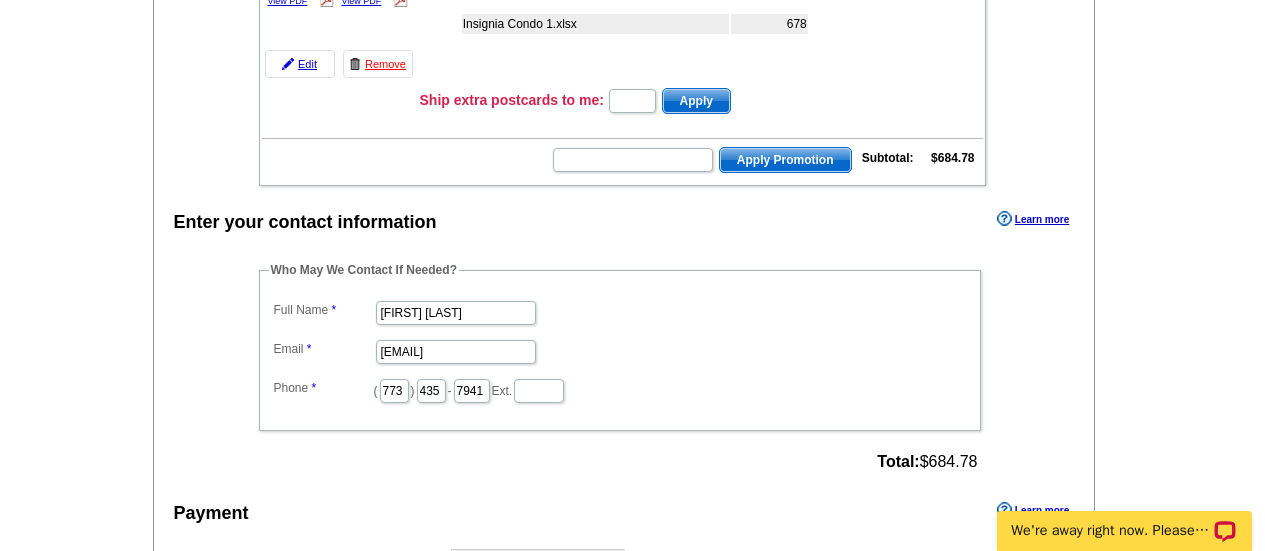 click on "[EMAIL]" at bounding box center (620, 350) 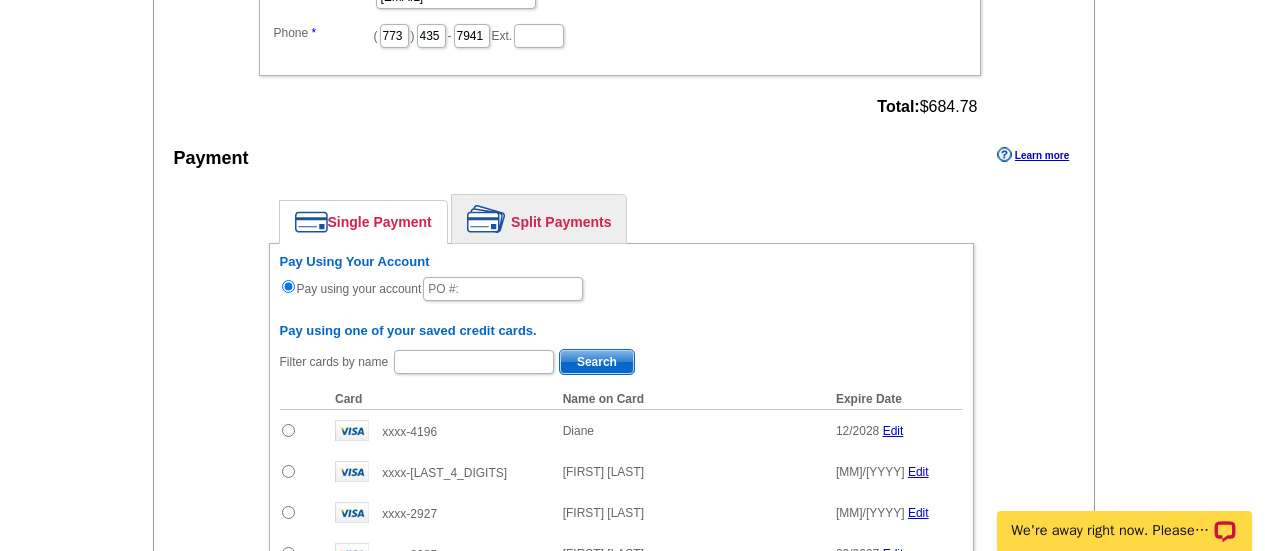 scroll, scrollTop: 725, scrollLeft: 0, axis: vertical 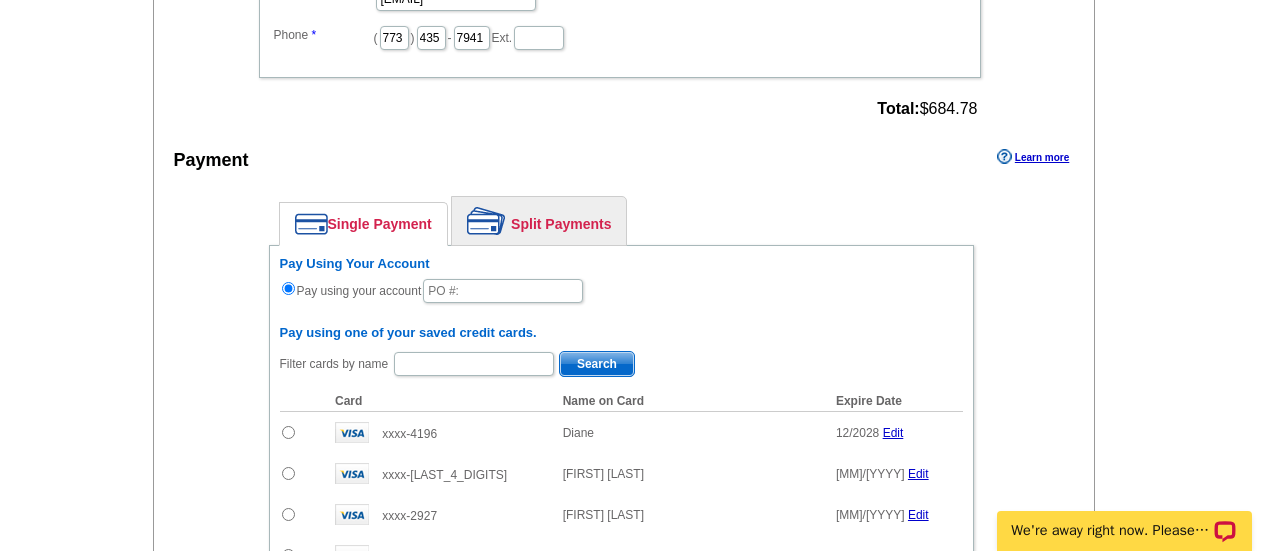 click at bounding box center (288, 473) 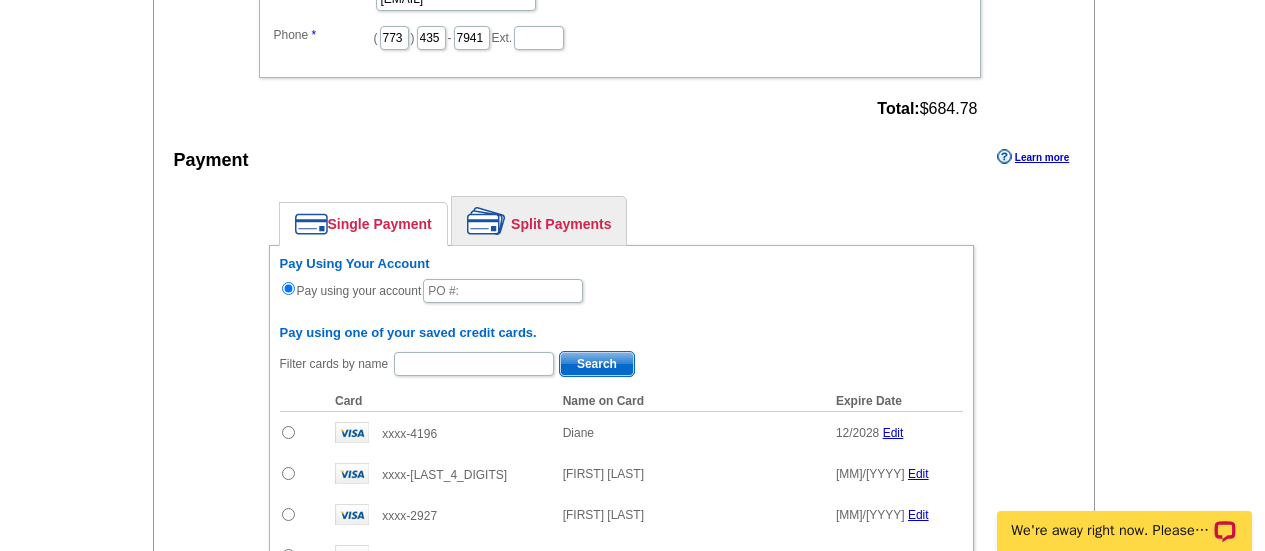 radio on "true" 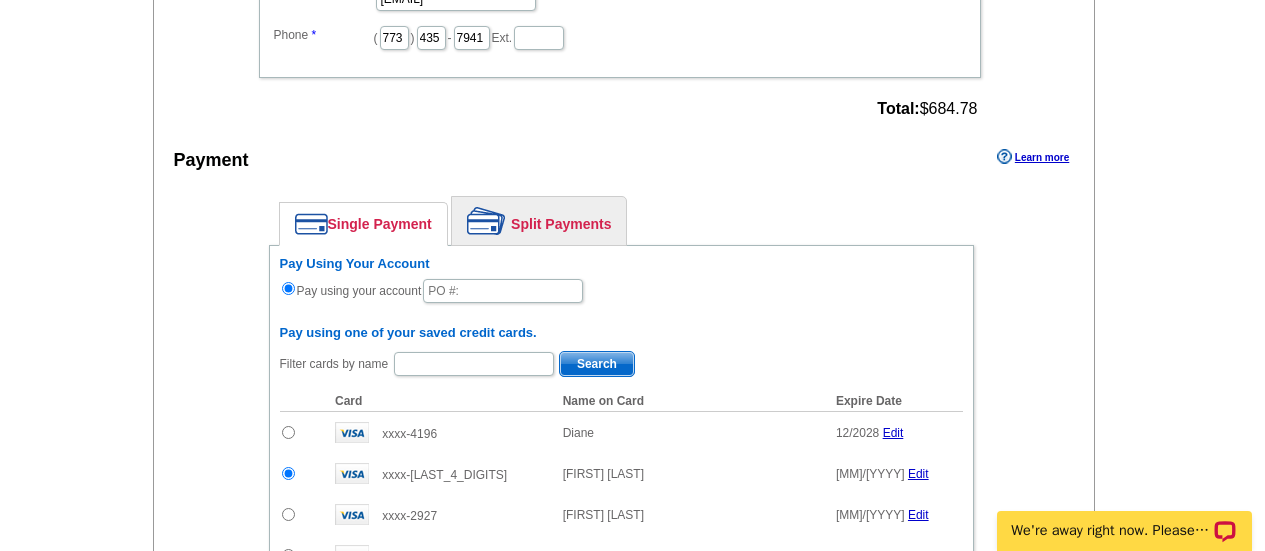 radio on "false" 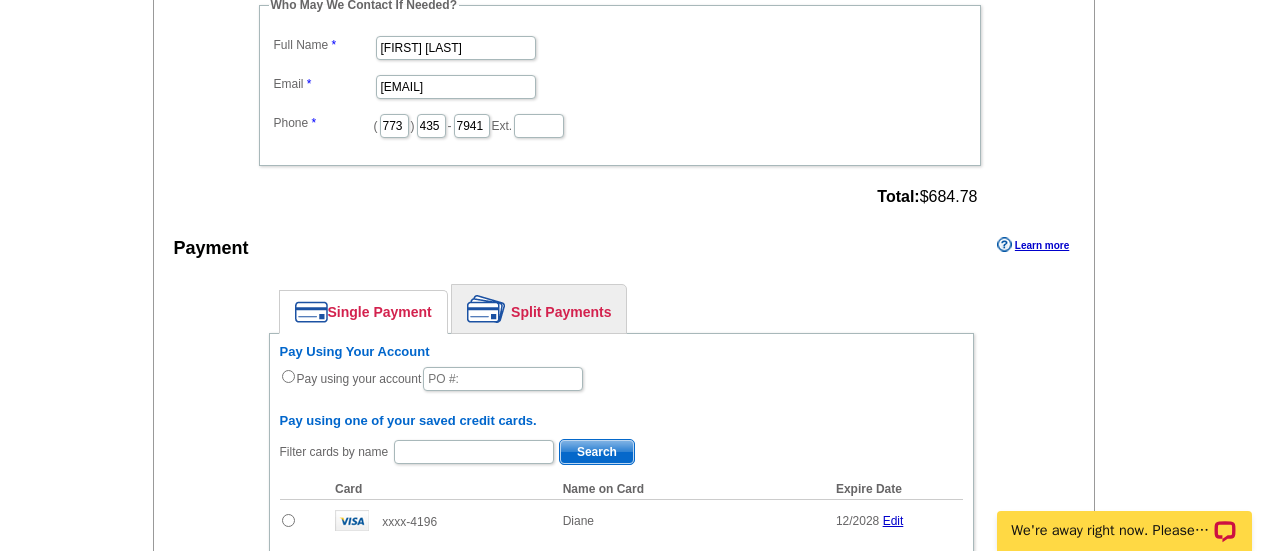 scroll, scrollTop: 613, scrollLeft: 0, axis: vertical 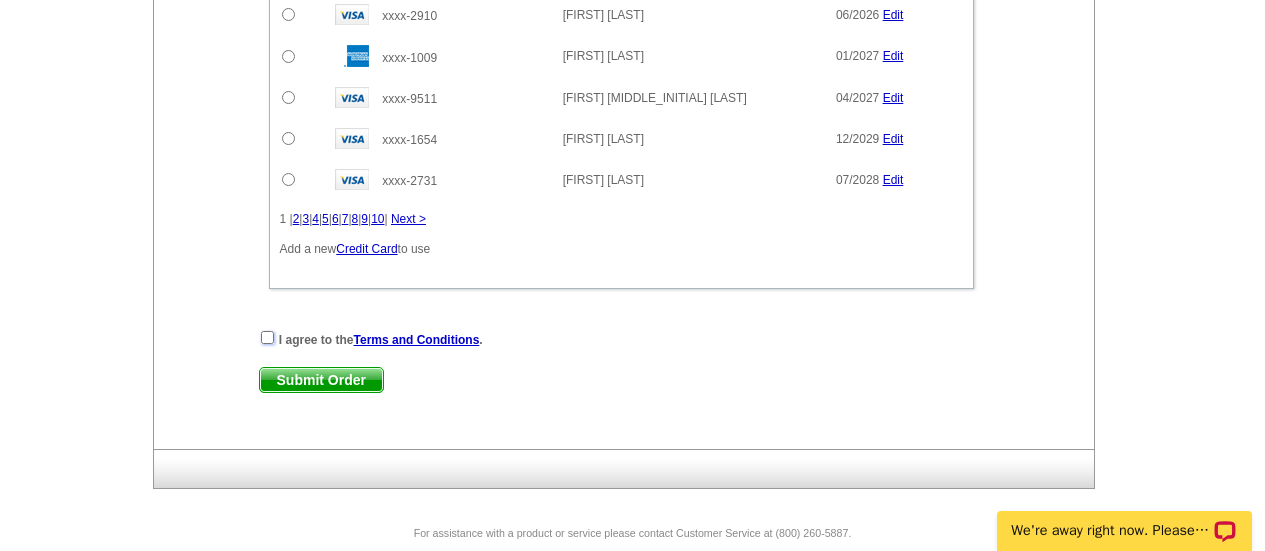 click at bounding box center [267, 337] 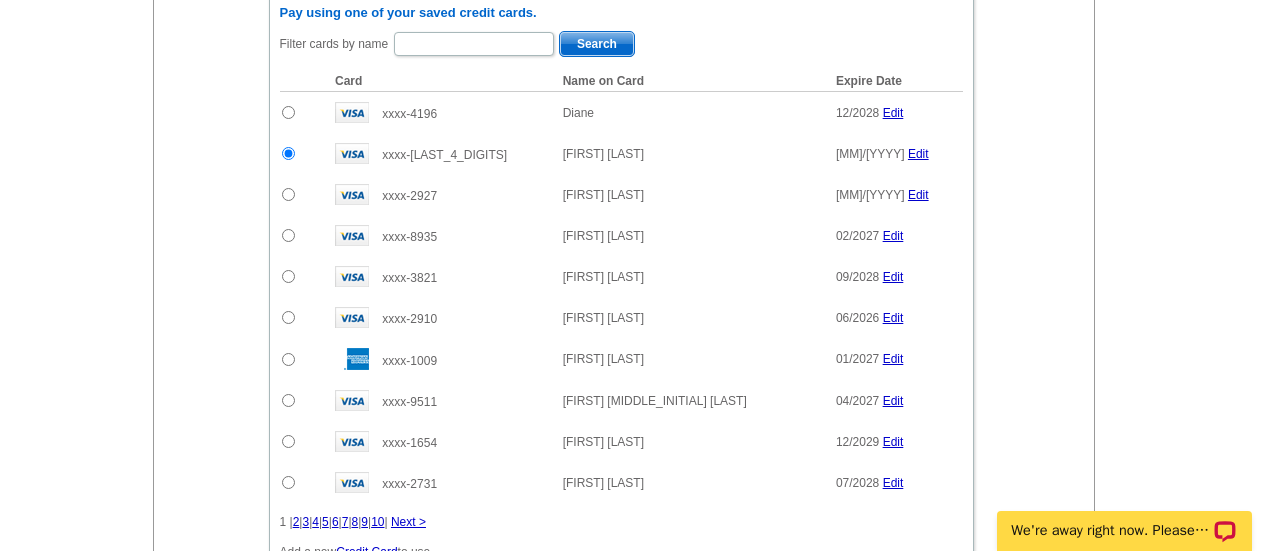 scroll, scrollTop: 1044, scrollLeft: 0, axis: vertical 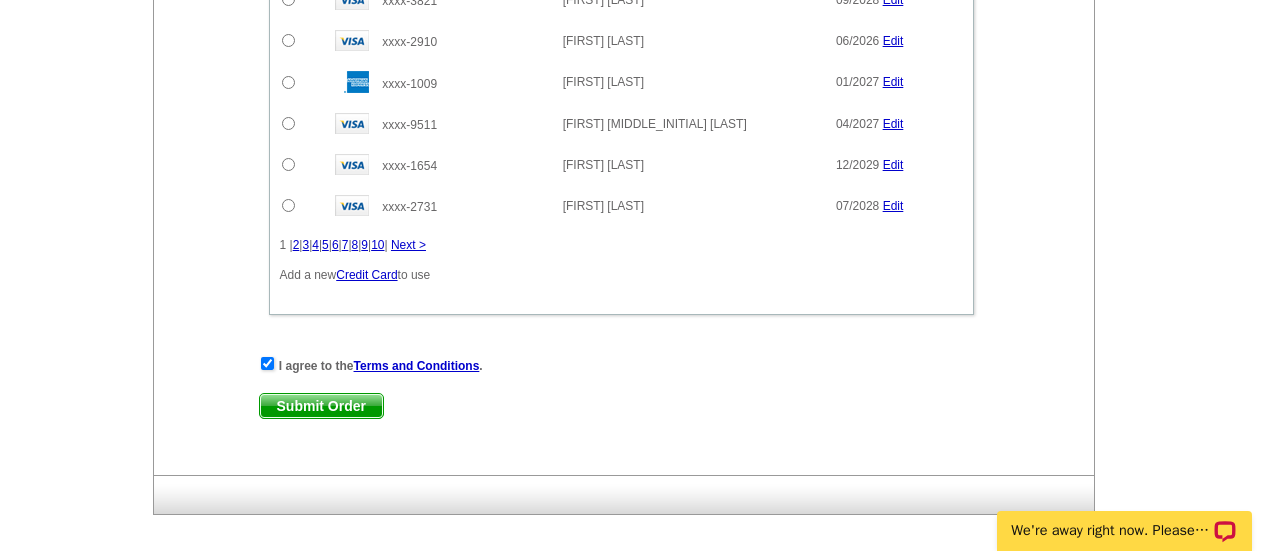 click on "Submit Order" at bounding box center (321, 406) 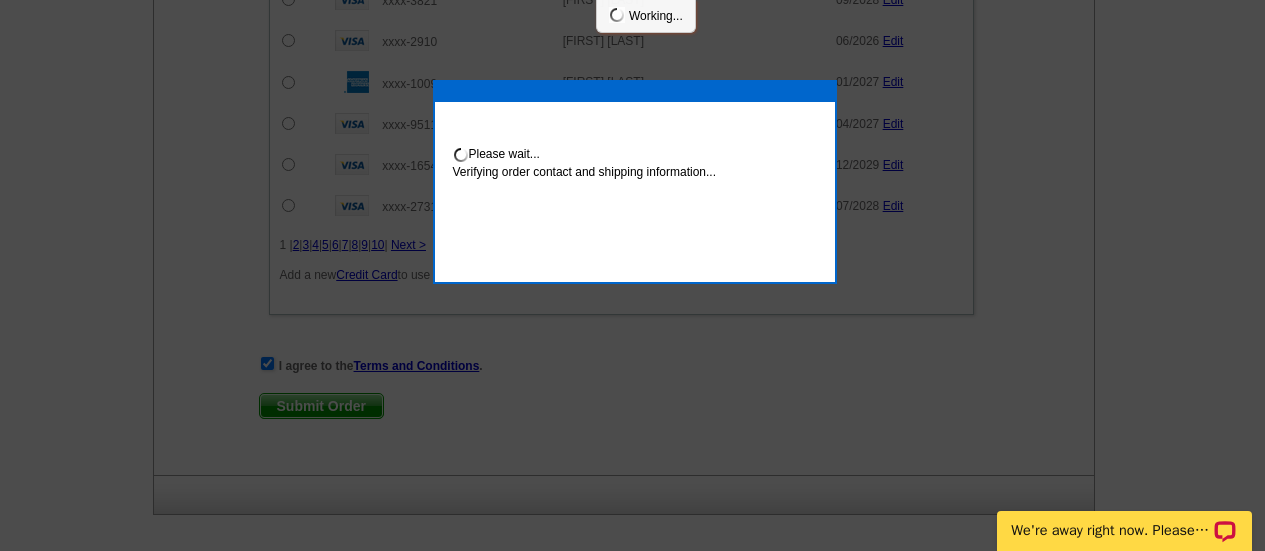 scroll, scrollTop: 1423, scrollLeft: 0, axis: vertical 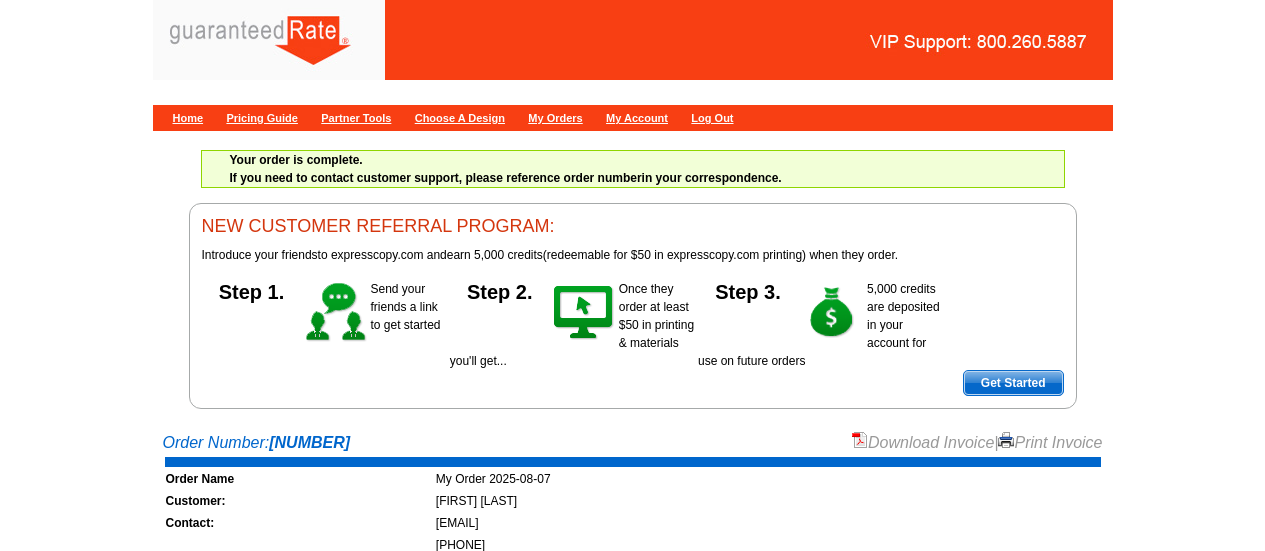click on "Download Invoice" at bounding box center (923, 442) 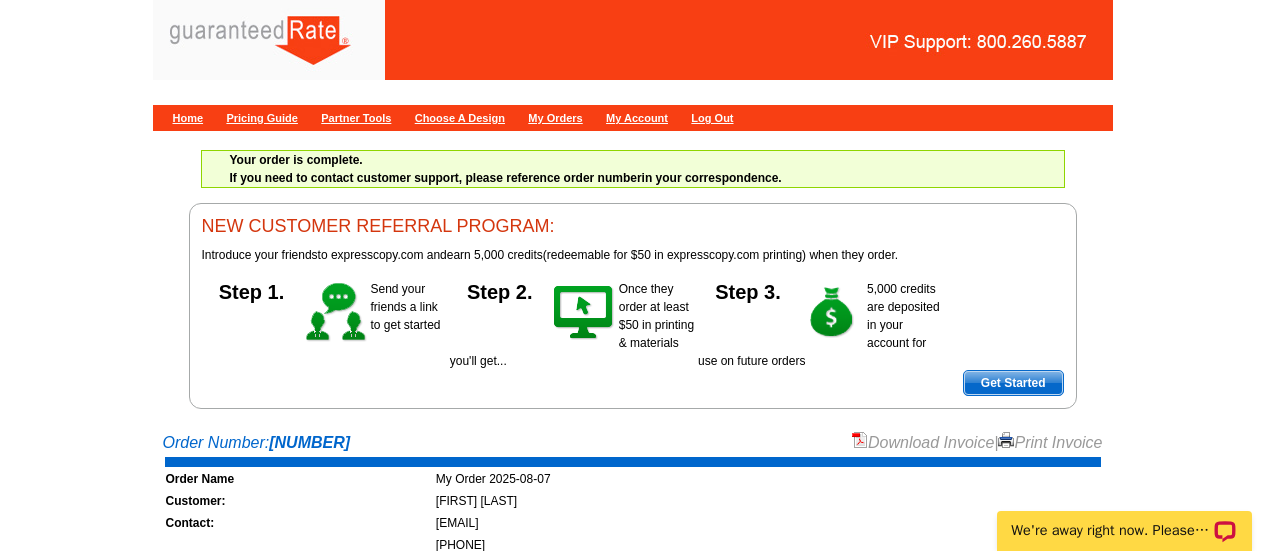 scroll, scrollTop: 0, scrollLeft: 0, axis: both 